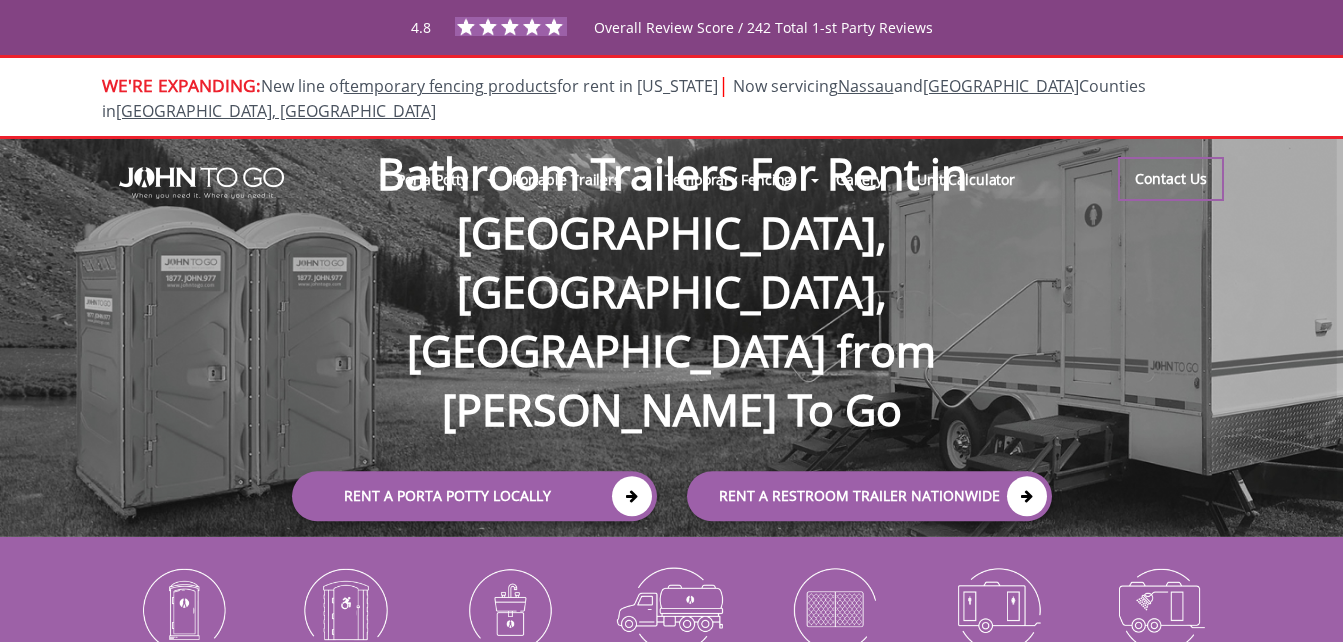 scroll, scrollTop: 0, scrollLeft: 0, axis: both 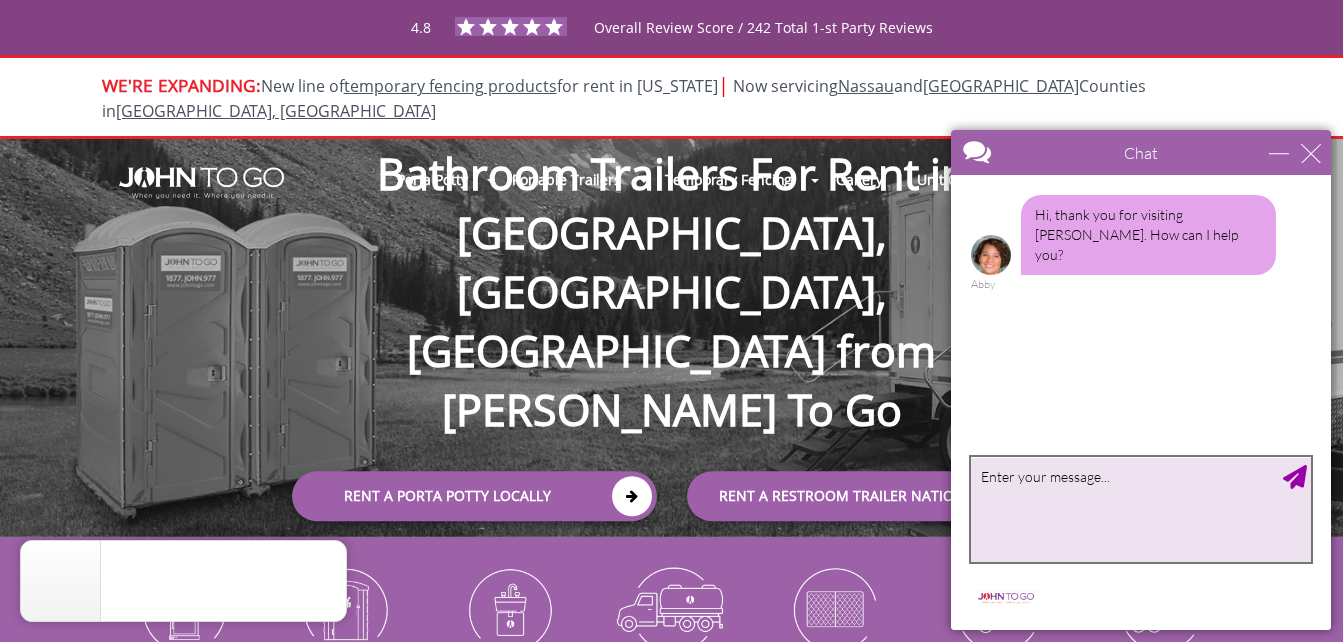 click at bounding box center [1141, 509] 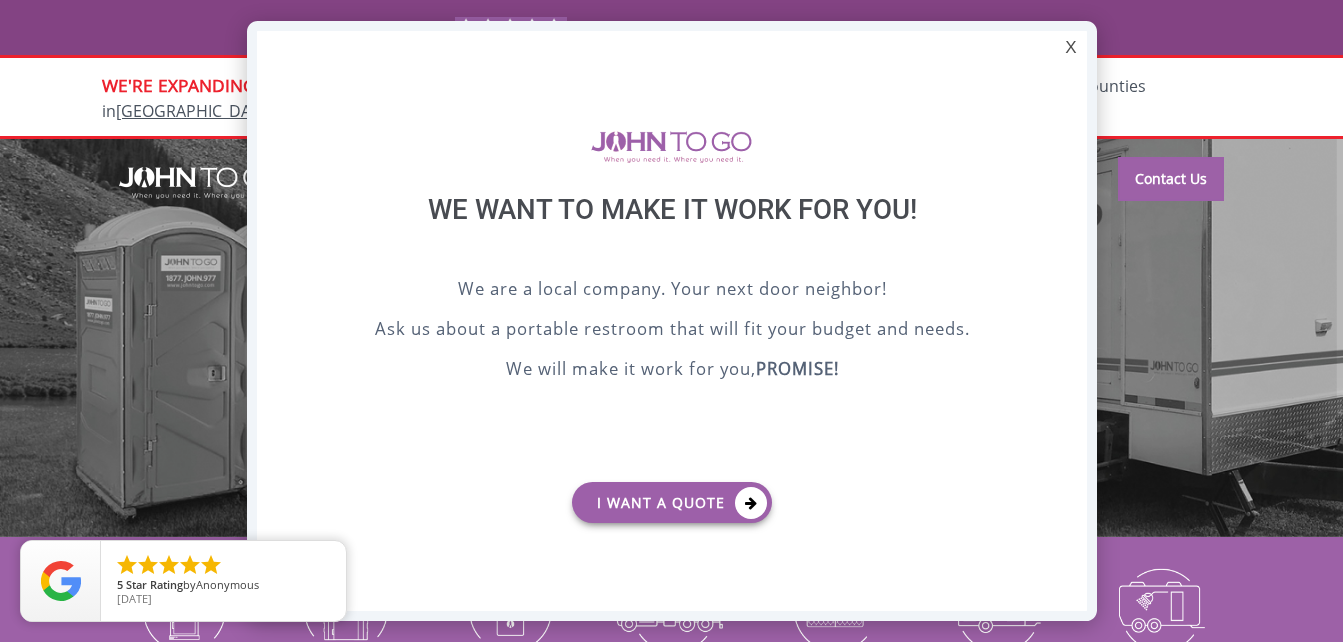scroll, scrollTop: 0, scrollLeft: 0, axis: both 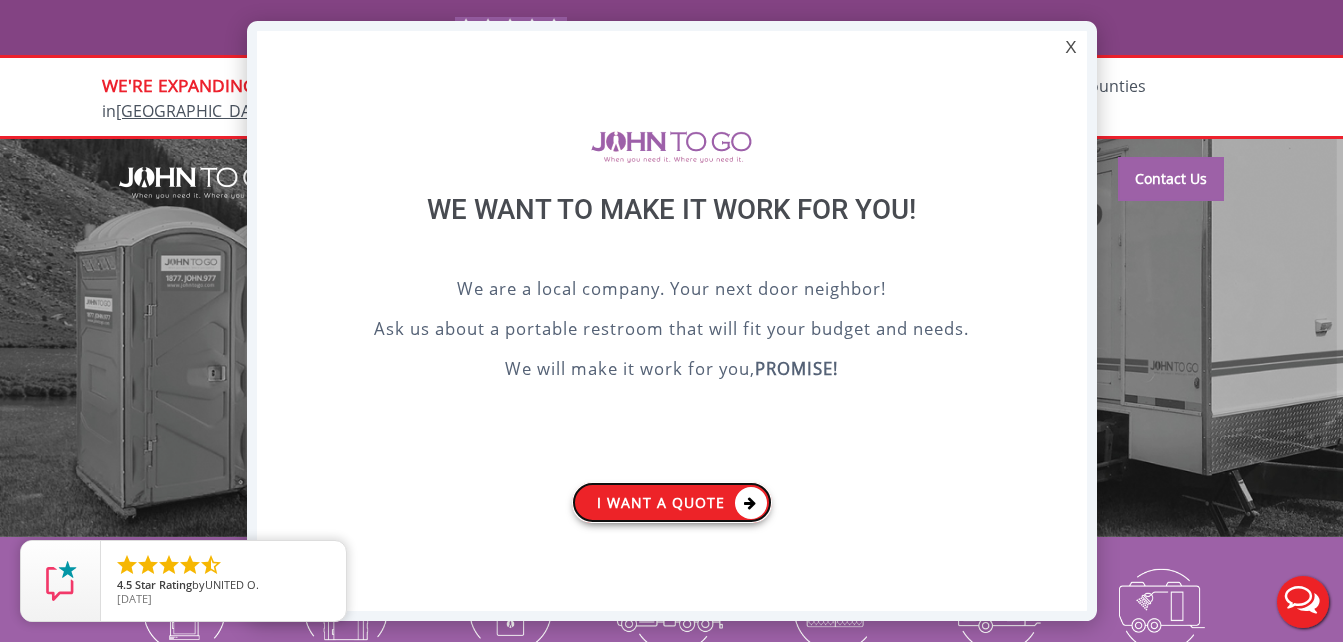 click on "I want a Quote" at bounding box center (672, 502) 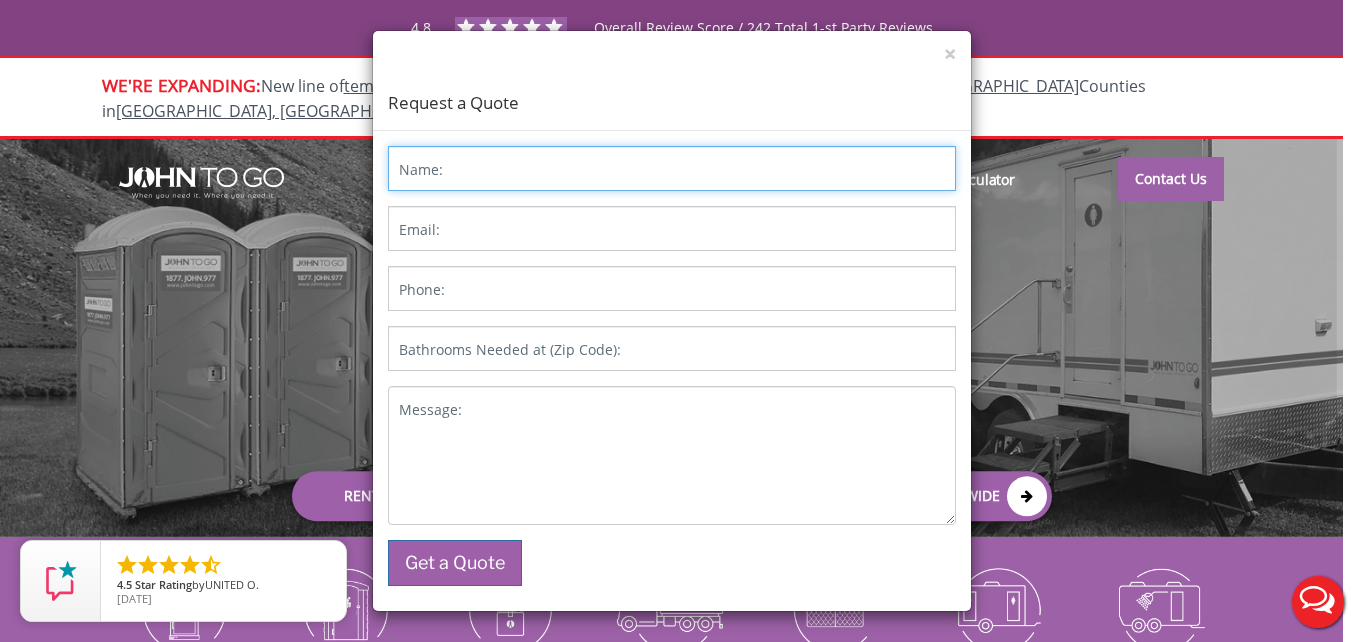 click on "Name:" at bounding box center (672, 168) 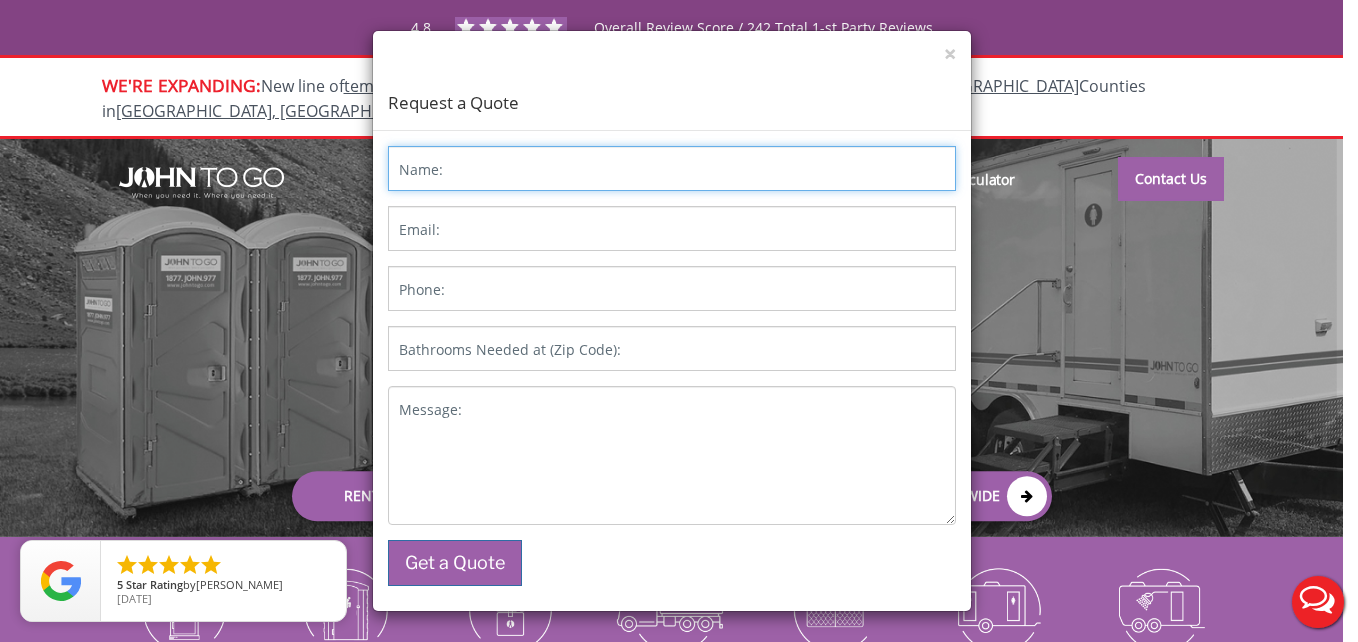 type on "Ruthlynn" 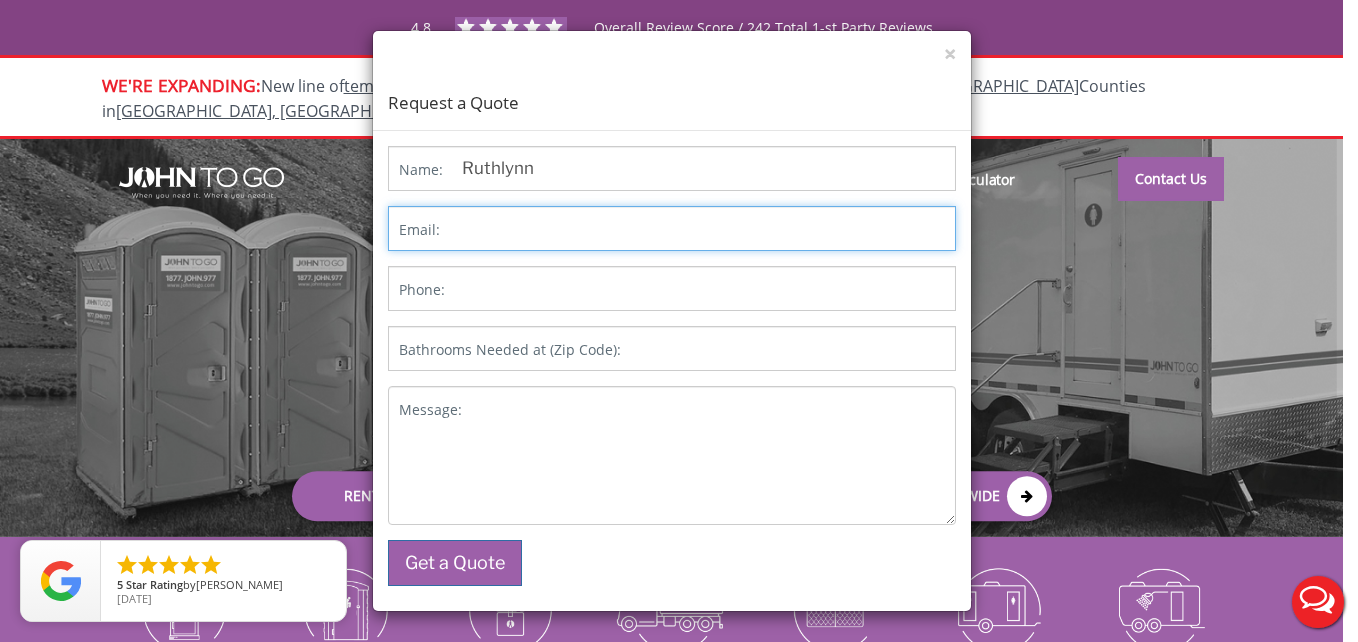 type on "ruthlynnwilliams2020@gmail.com" 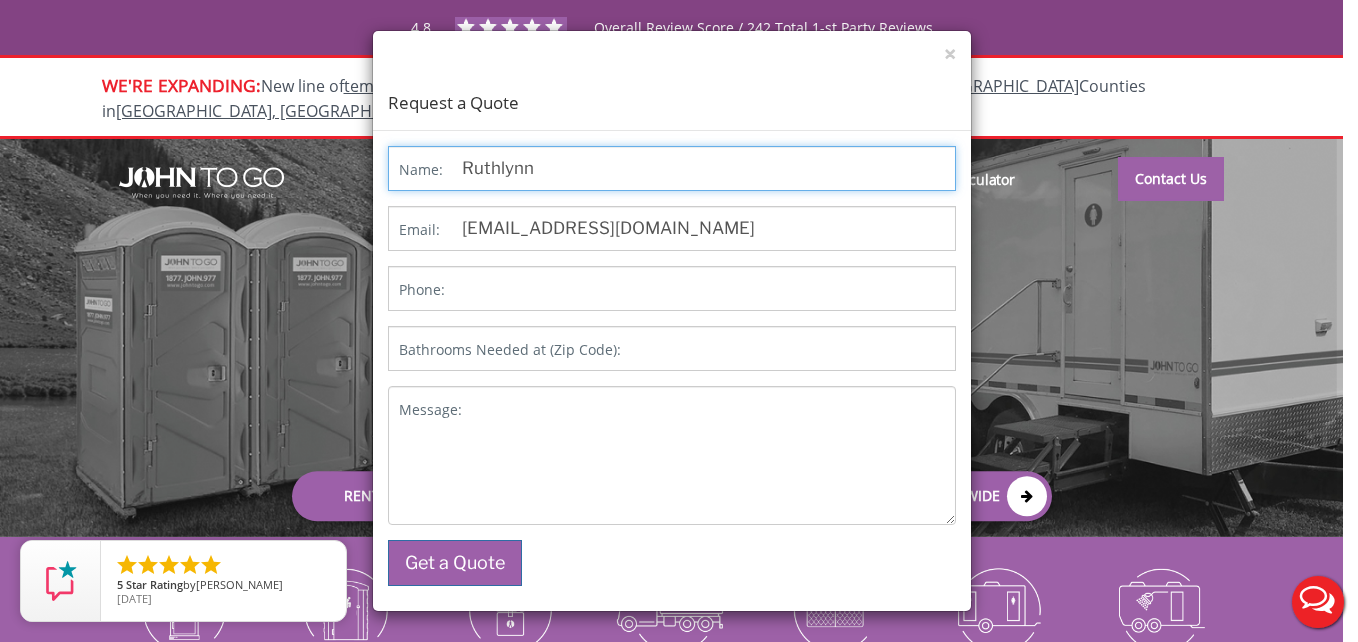 type on "Ruthlynn" 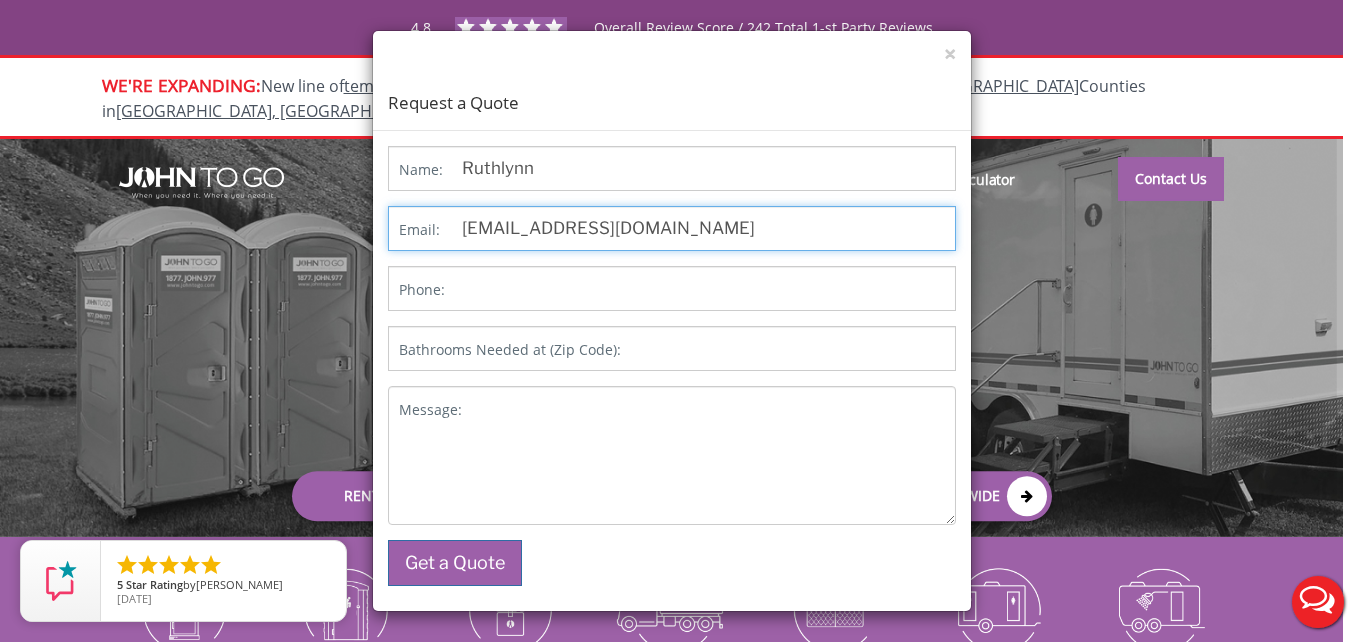 click on "ruthlynnwilliams2020@gmail.com" at bounding box center (672, 228) 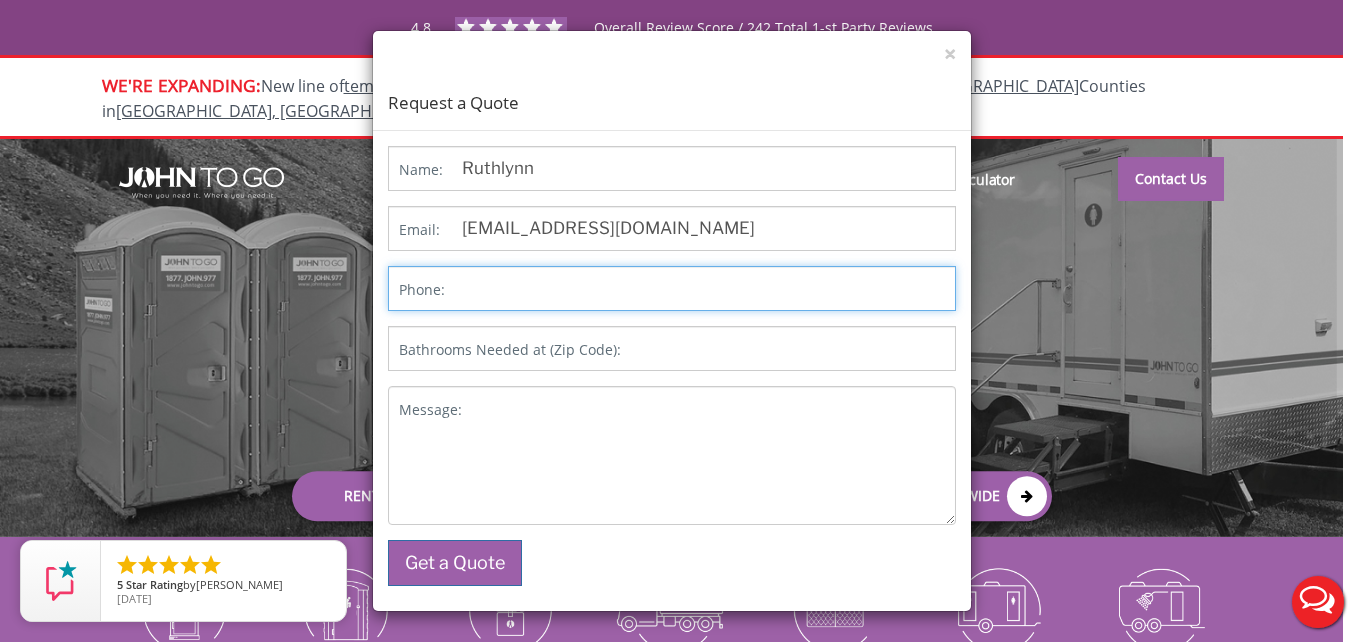 click on "Phone:" at bounding box center [672, 288] 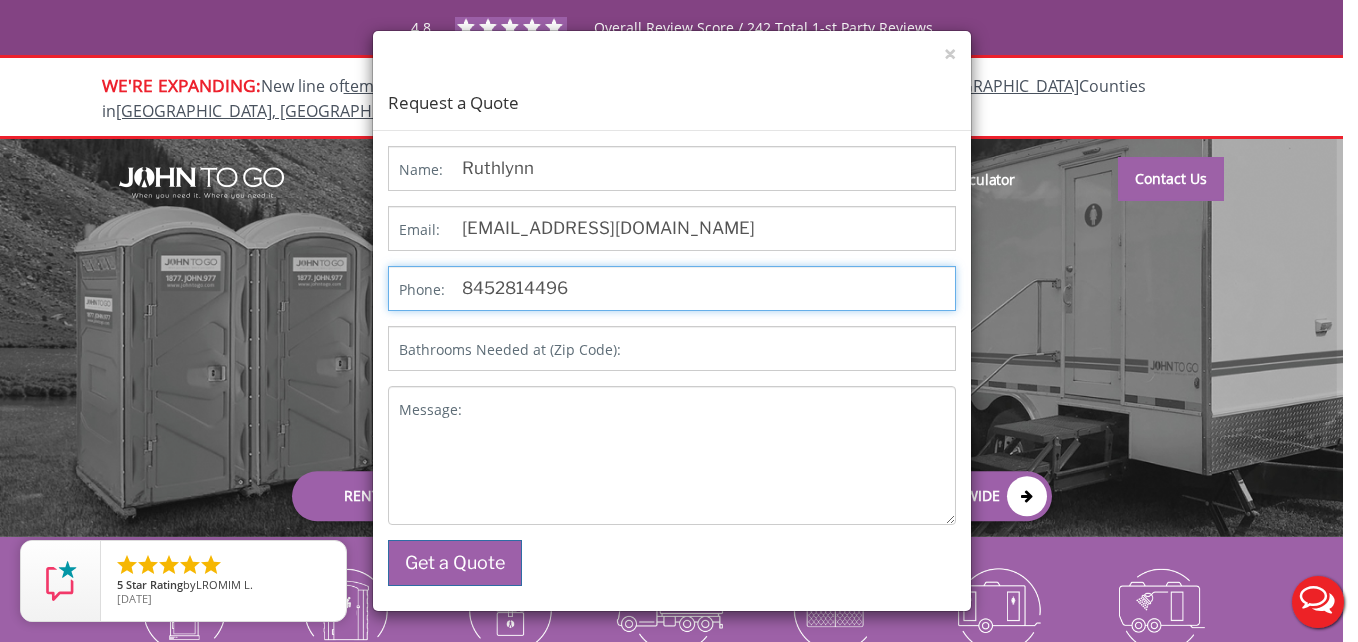 type on "8452814496" 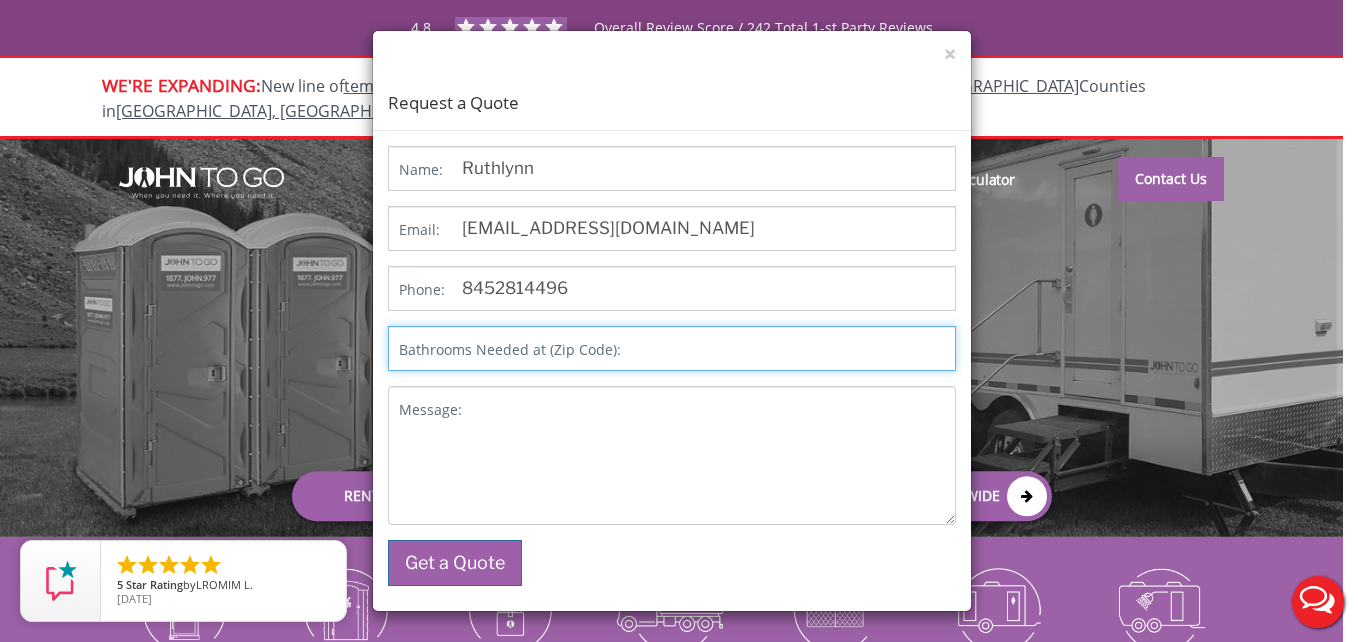 click on "Bathrooms Needed at (Zip Code):" at bounding box center (672, 348) 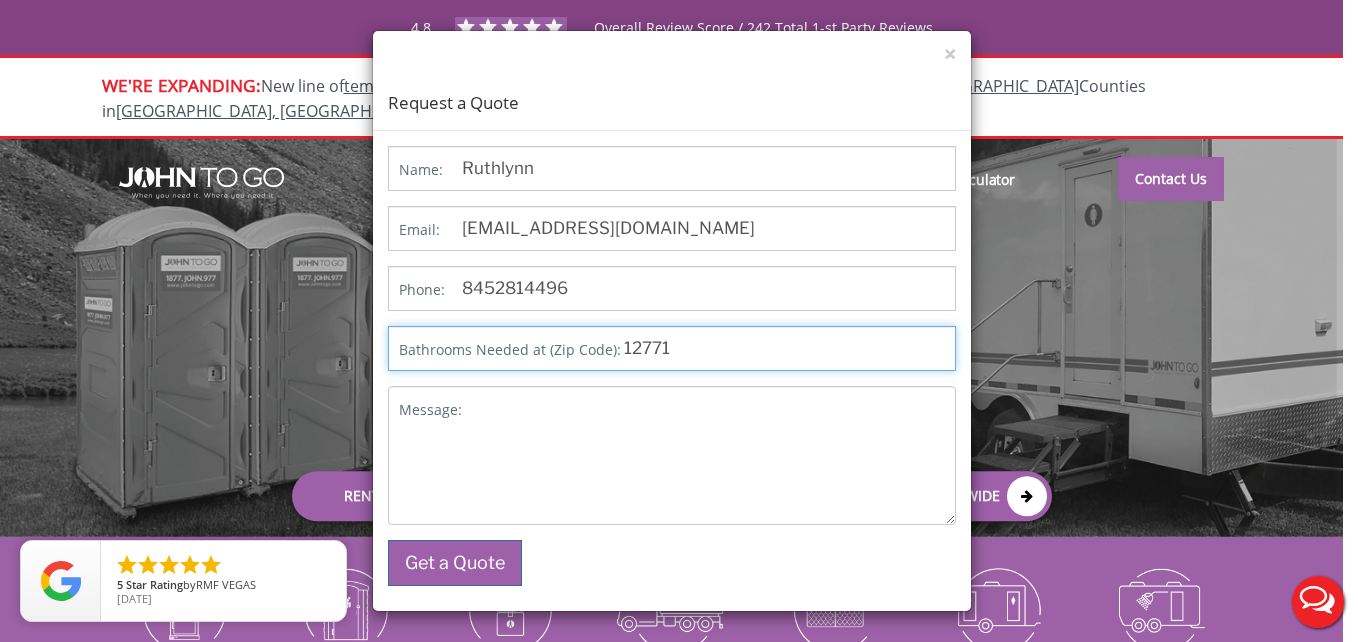 click on "12771" at bounding box center (672, 348) 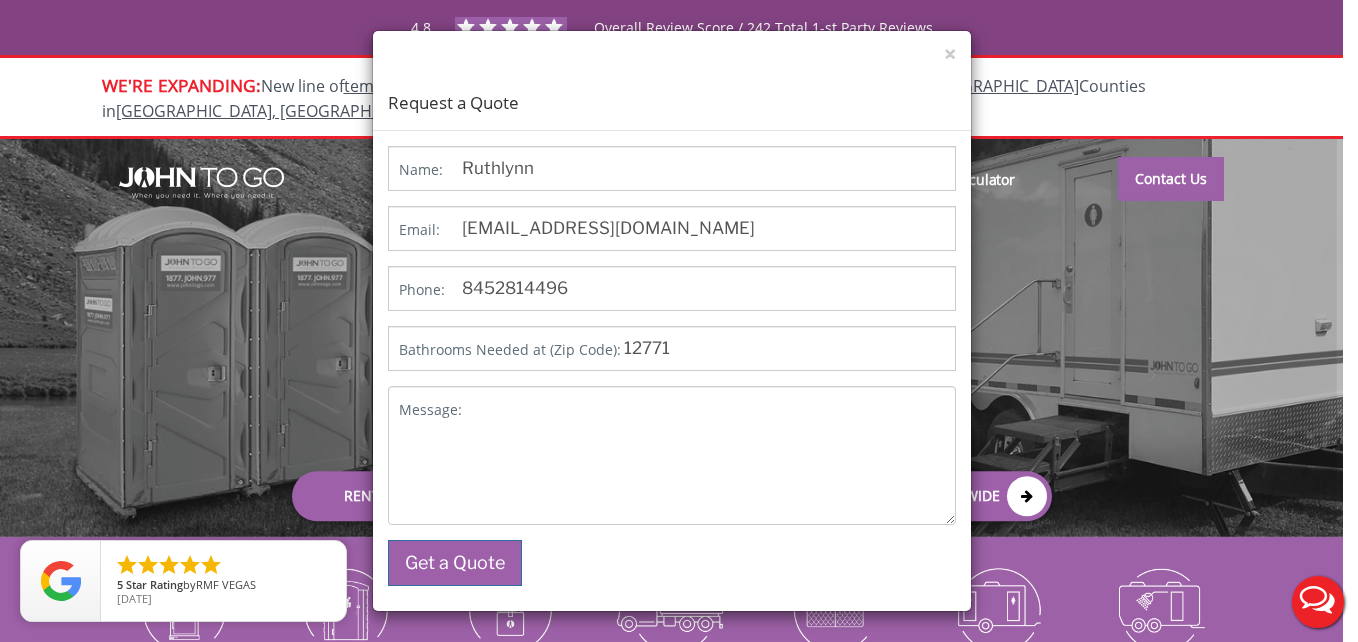 click on "Bathrooms Needed at (Zip Code):" at bounding box center (510, 350) 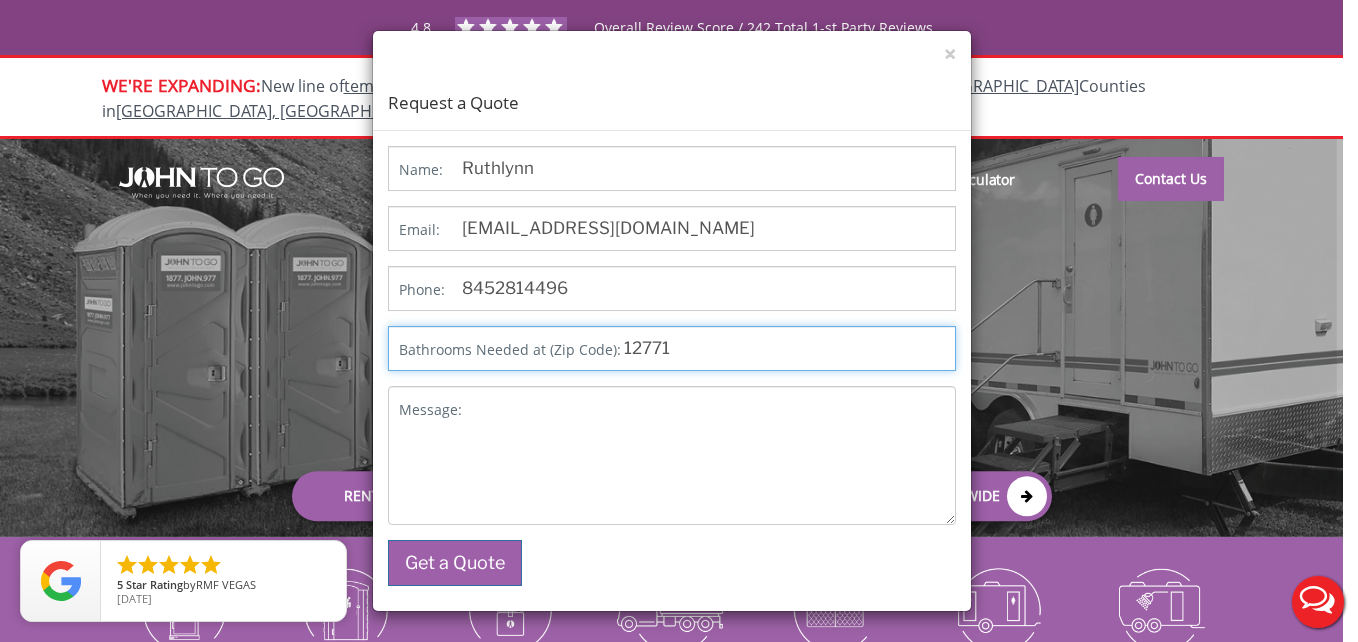 click on "12771" at bounding box center [672, 348] 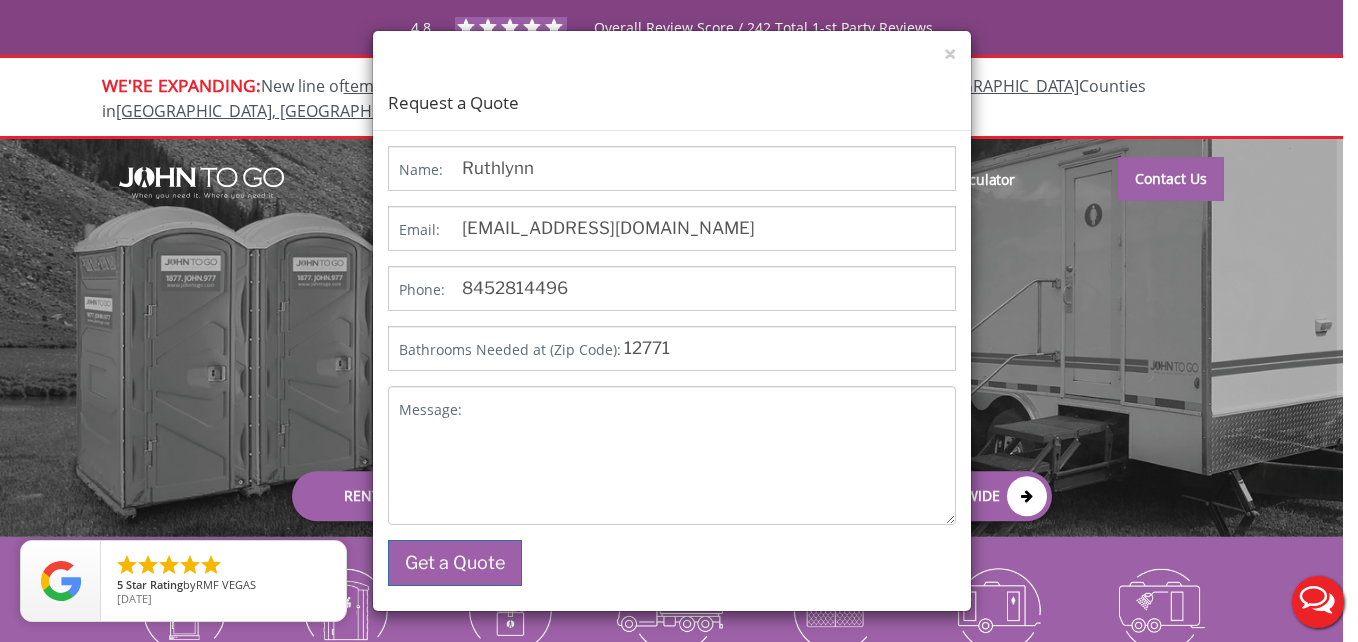 click on "Message:" at bounding box center (430, 410) 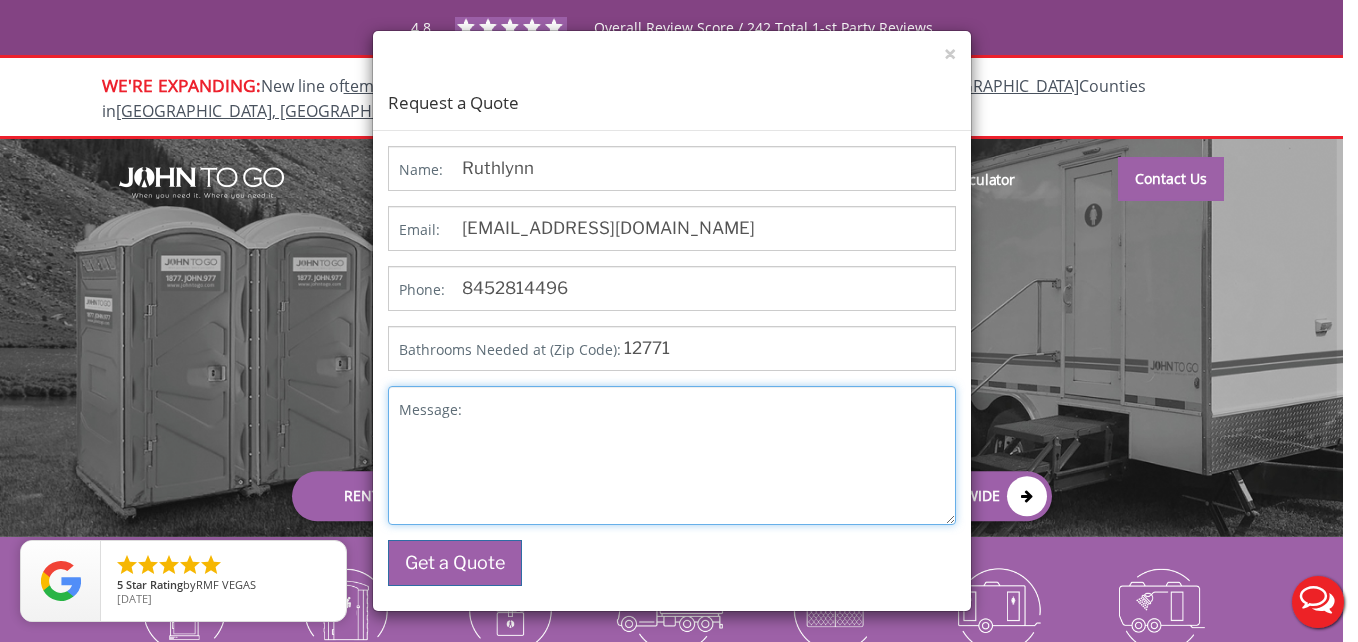 click on "Message:" at bounding box center (672, 455) 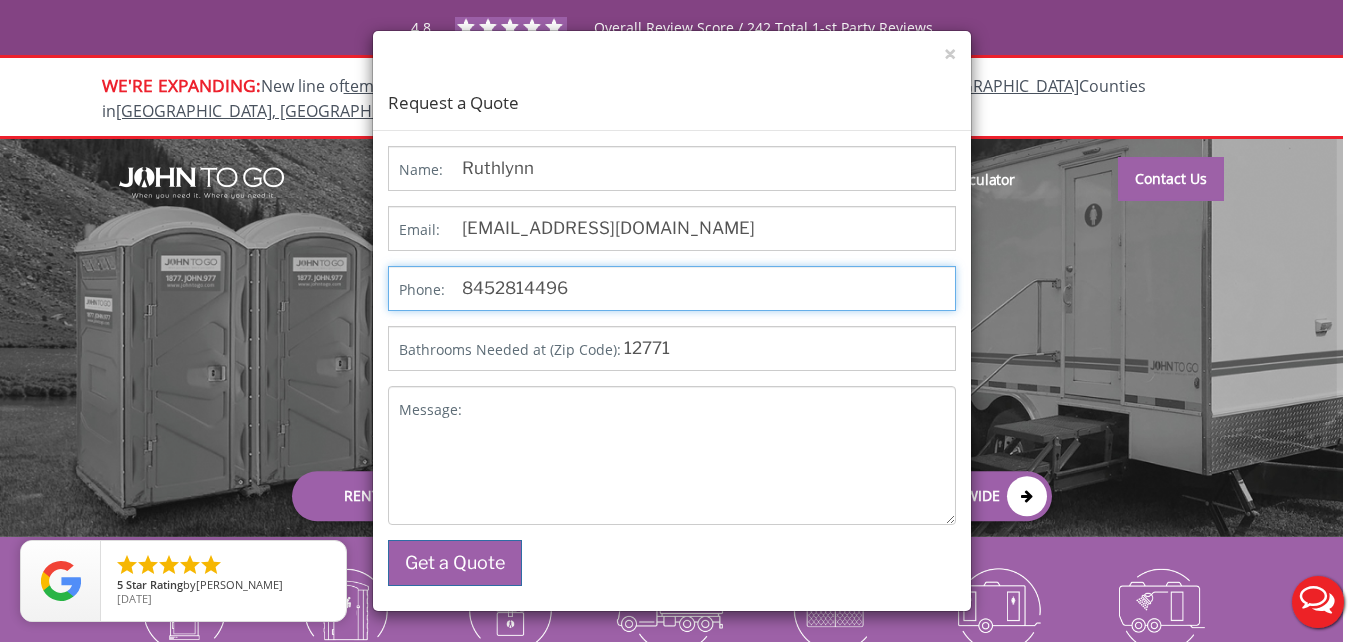 drag, startPoint x: 586, startPoint y: 292, endPoint x: 322, endPoint y: 266, distance: 265.27722 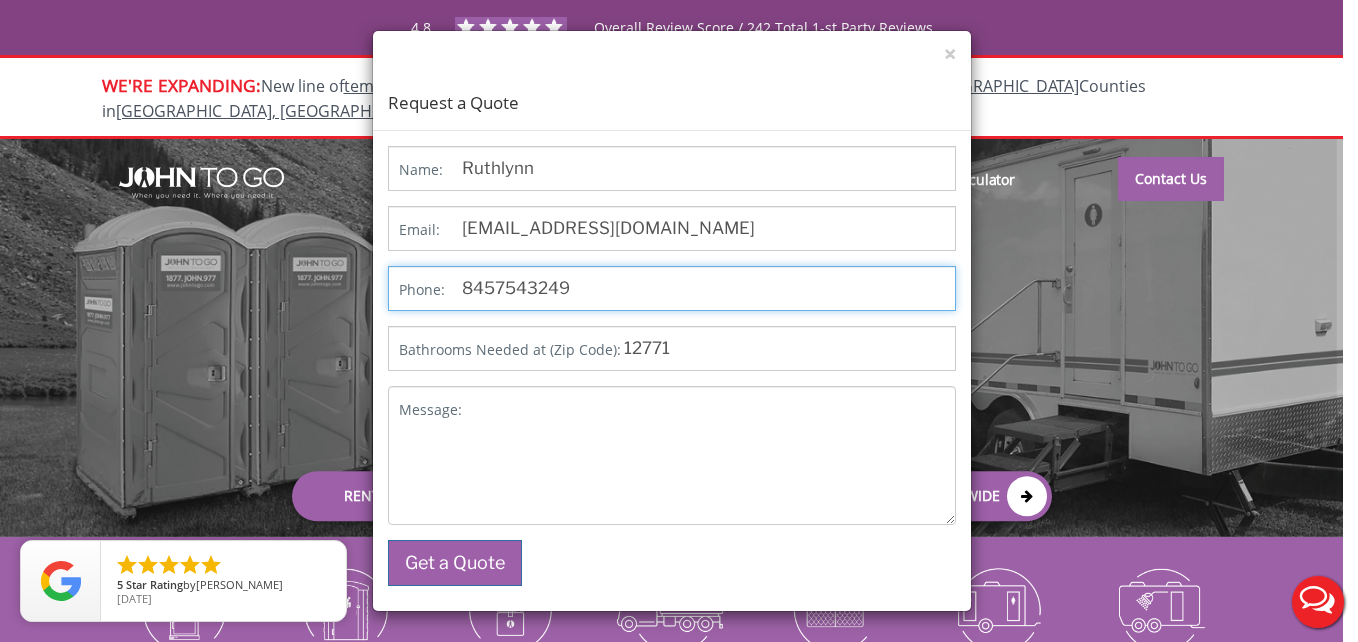 type on "8457543249" 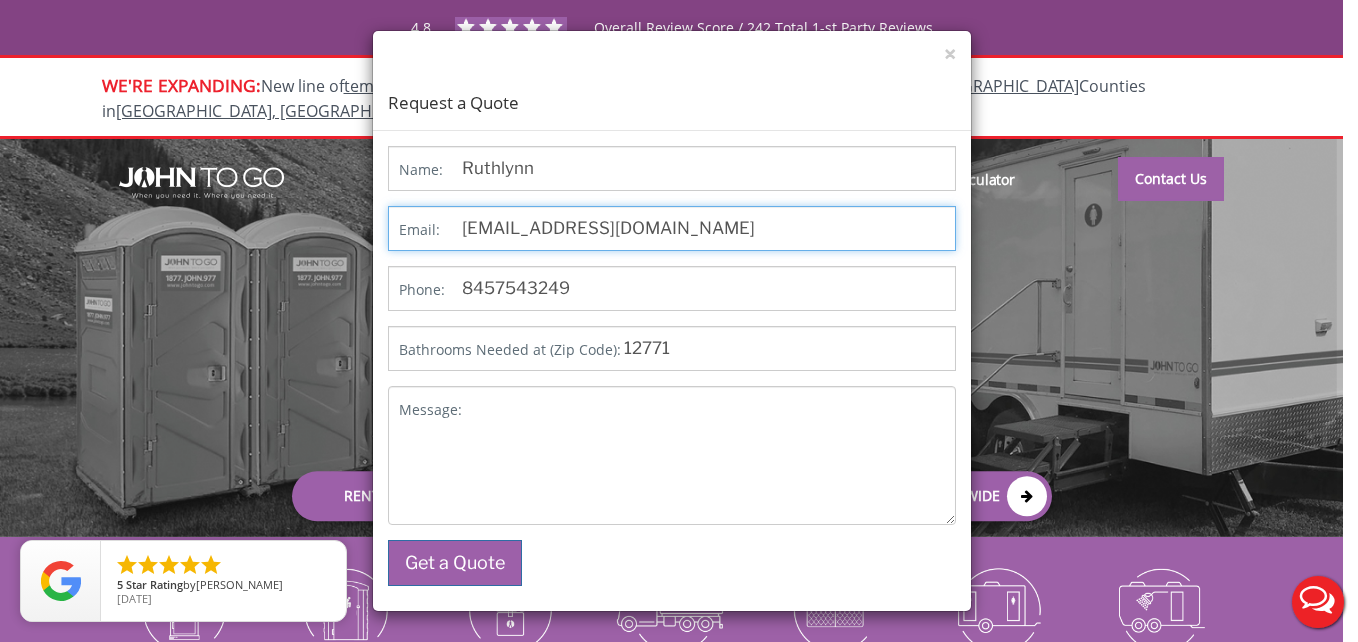 drag, startPoint x: 747, startPoint y: 228, endPoint x: 851, endPoint y: 225, distance: 104.04326 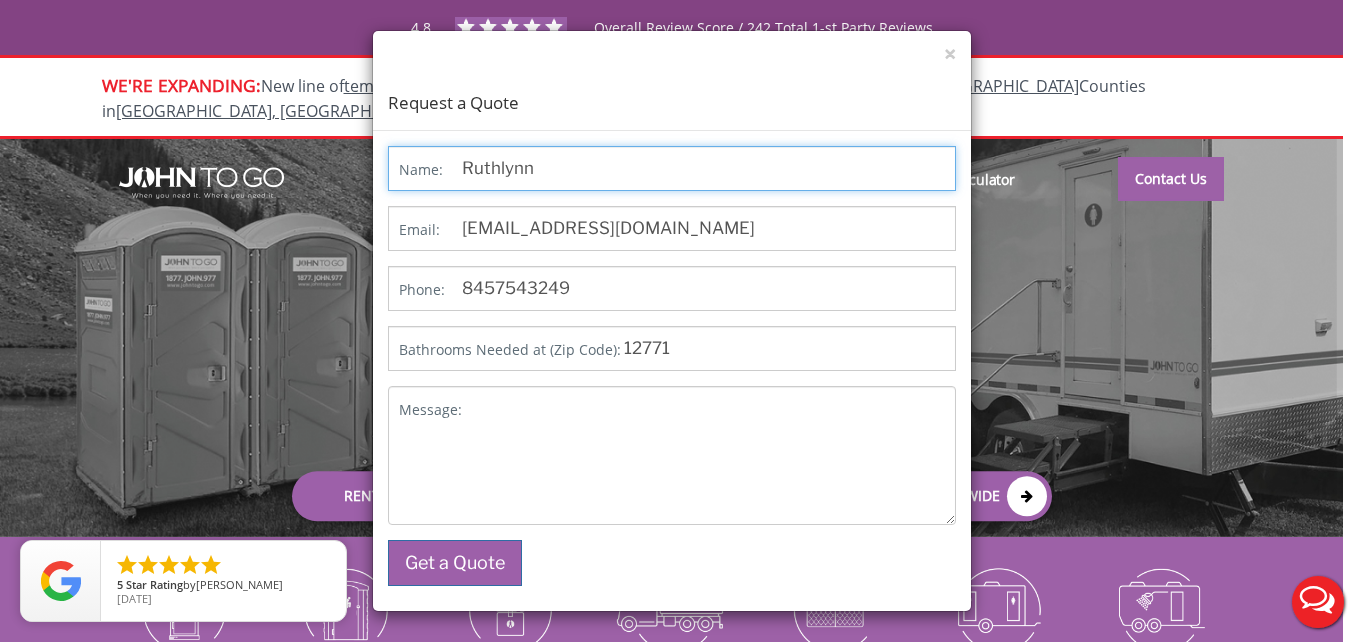 drag, startPoint x: 561, startPoint y: 161, endPoint x: 19, endPoint y: 129, distance: 542.94385 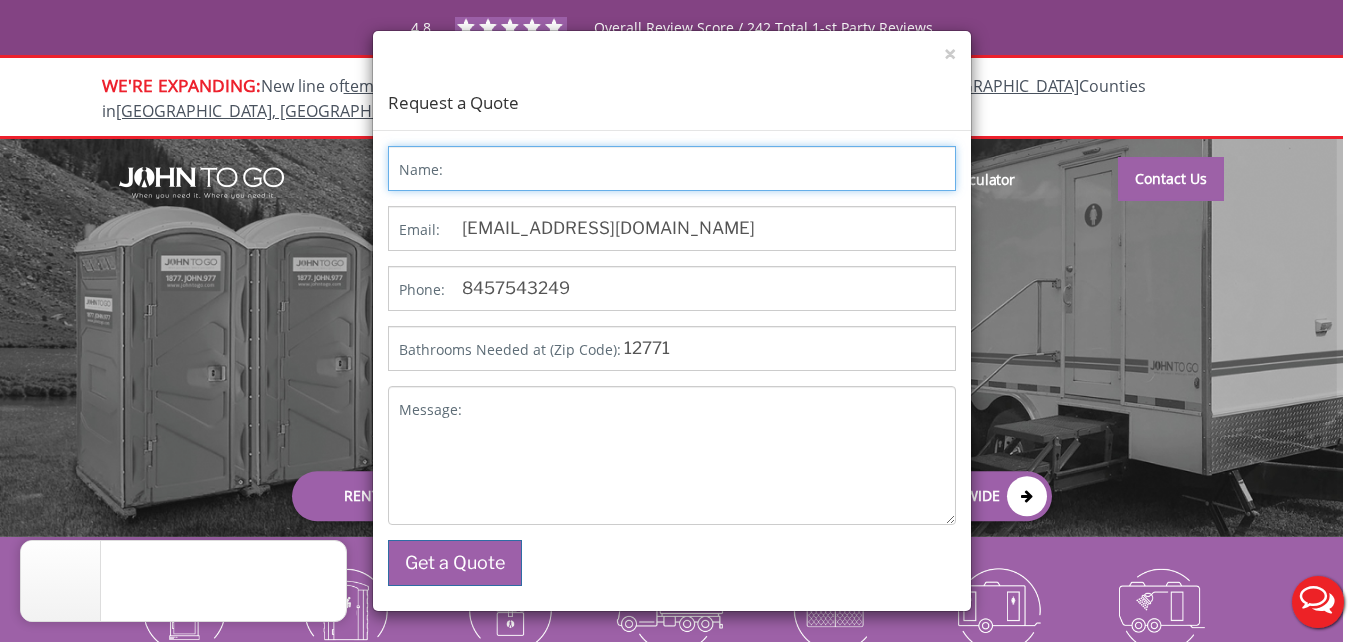 type on "B" 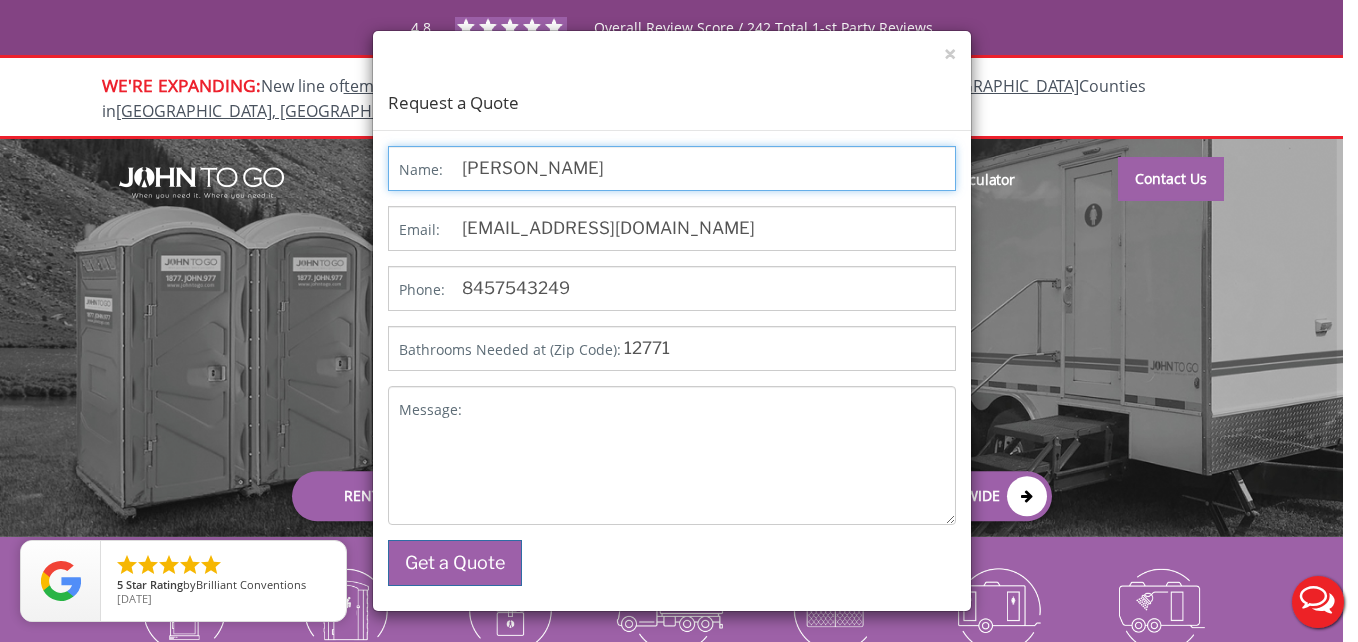 type on "Bruce Blitz" 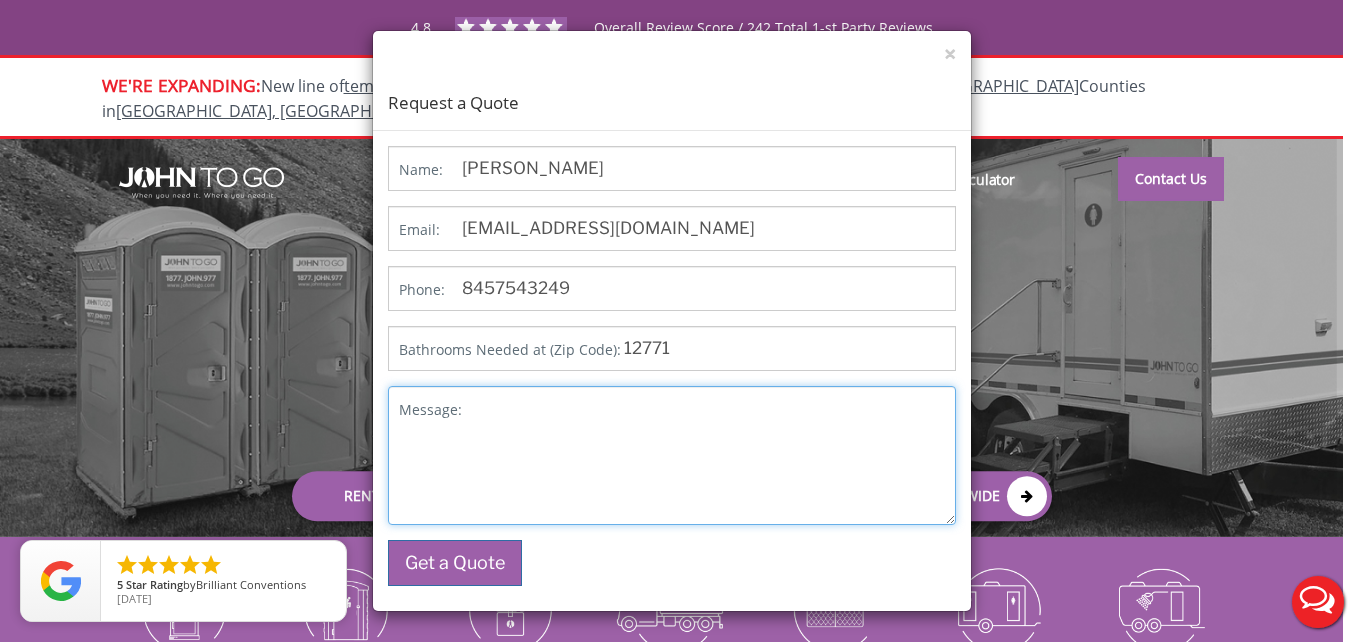 click on "Message:" at bounding box center (672, 455) 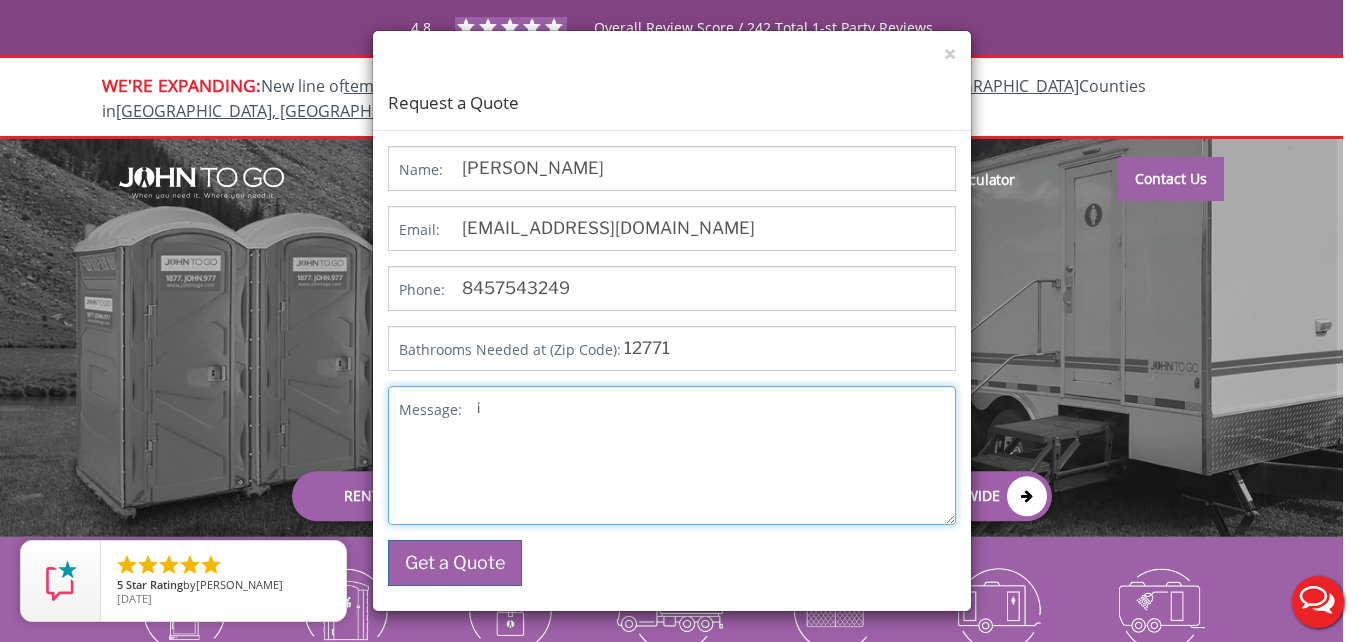type on "i" 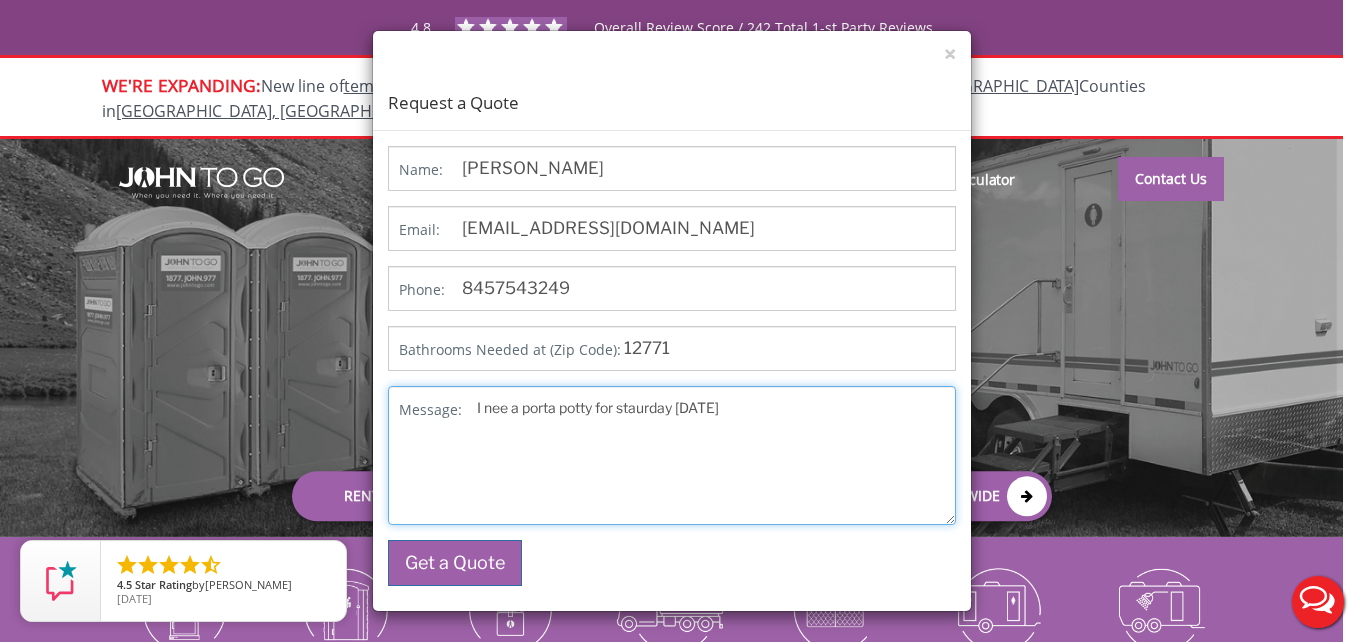 drag, startPoint x: 677, startPoint y: 408, endPoint x: 627, endPoint y: 417, distance: 50.803543 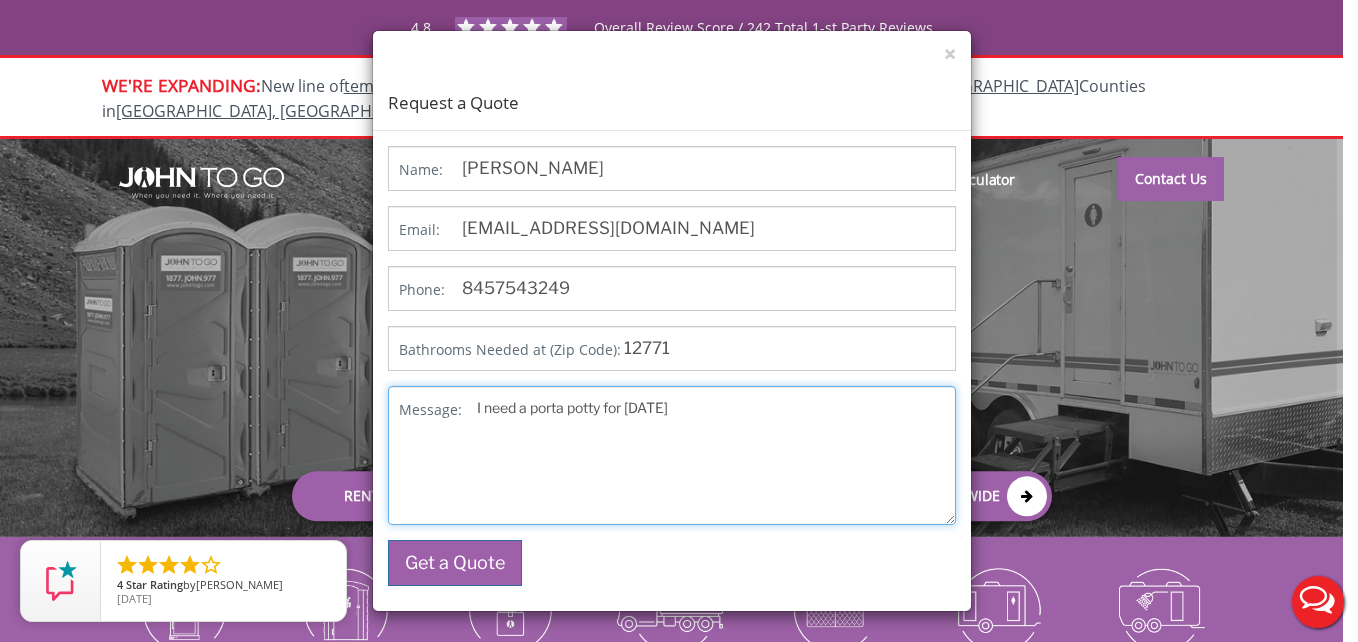 click on "I need a porta potty for Saturday 7/26/25" at bounding box center [672, 455] 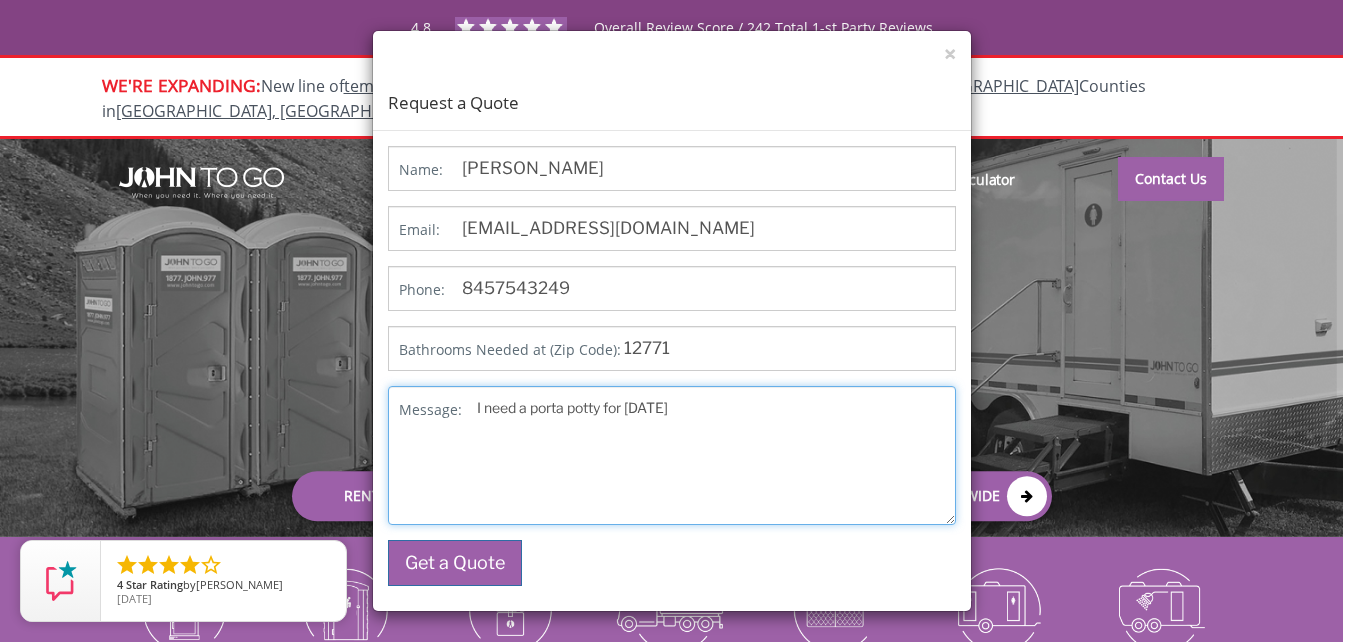 scroll, scrollTop: 0, scrollLeft: 0, axis: both 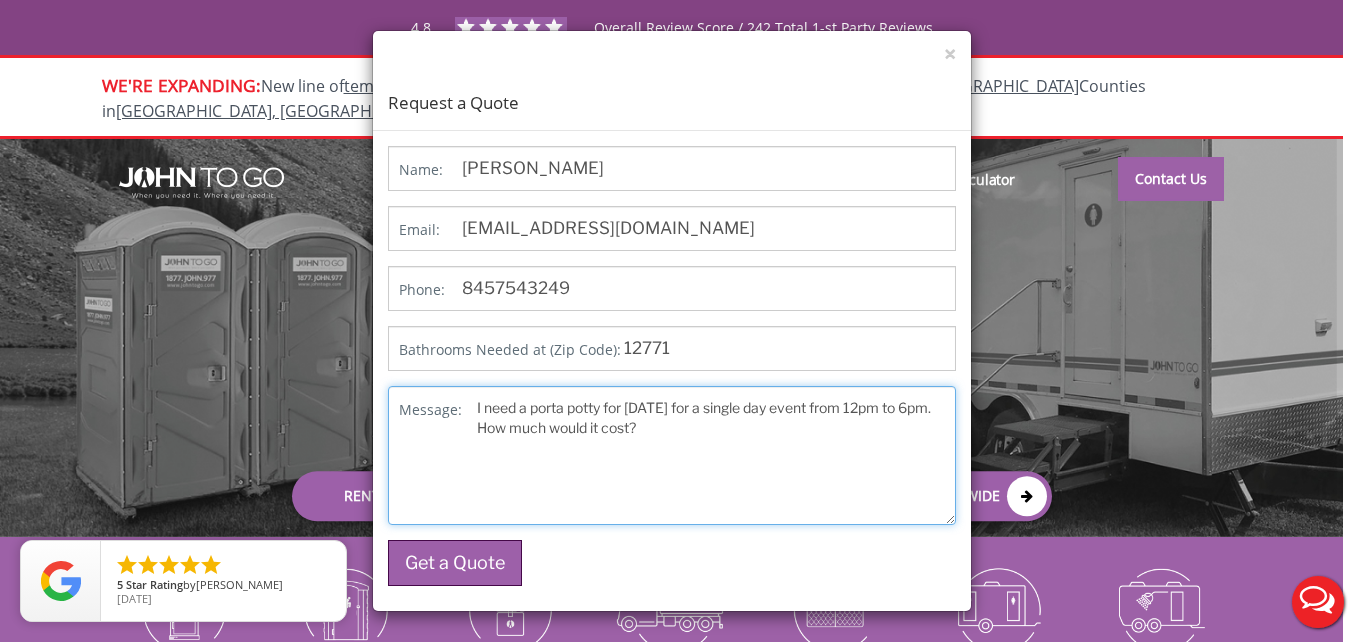 type on "I need a porta potty for Saturday 7/26/25 for a single day event from 12pm to 6pm. How much would it cost?" 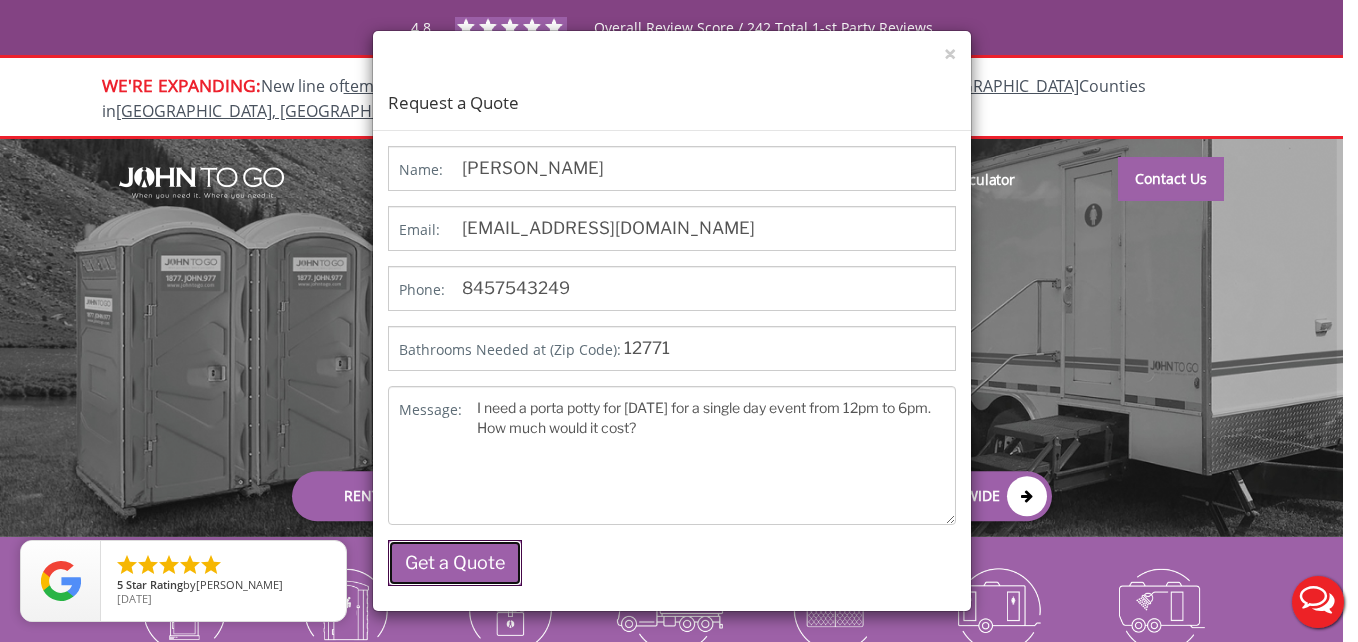 click on "Get a Quote" at bounding box center [455, 563] 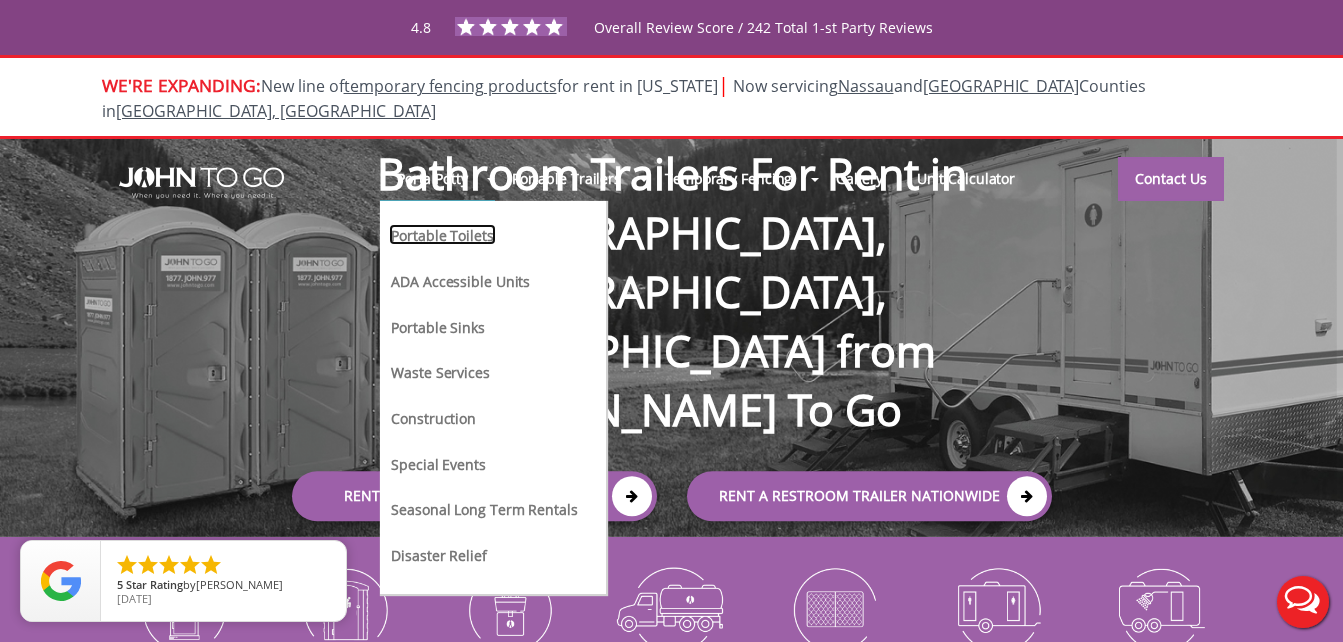 click on "Portable Toilets" at bounding box center (442, 234) 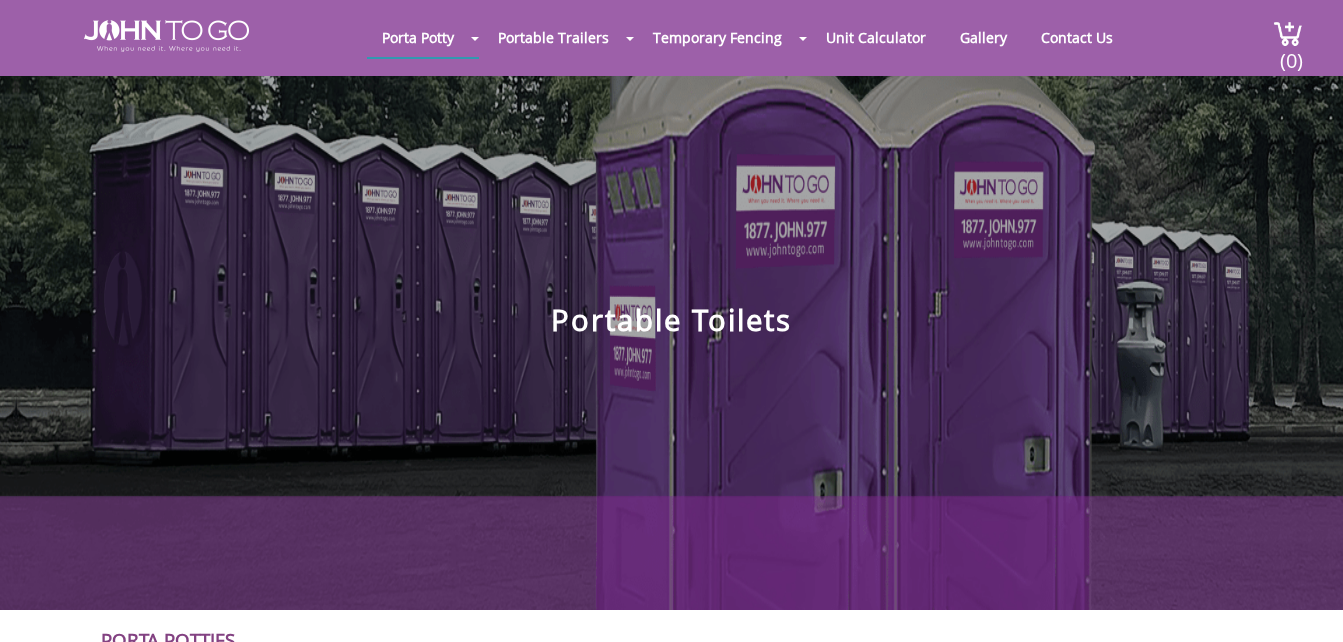 scroll, scrollTop: 0, scrollLeft: 0, axis: both 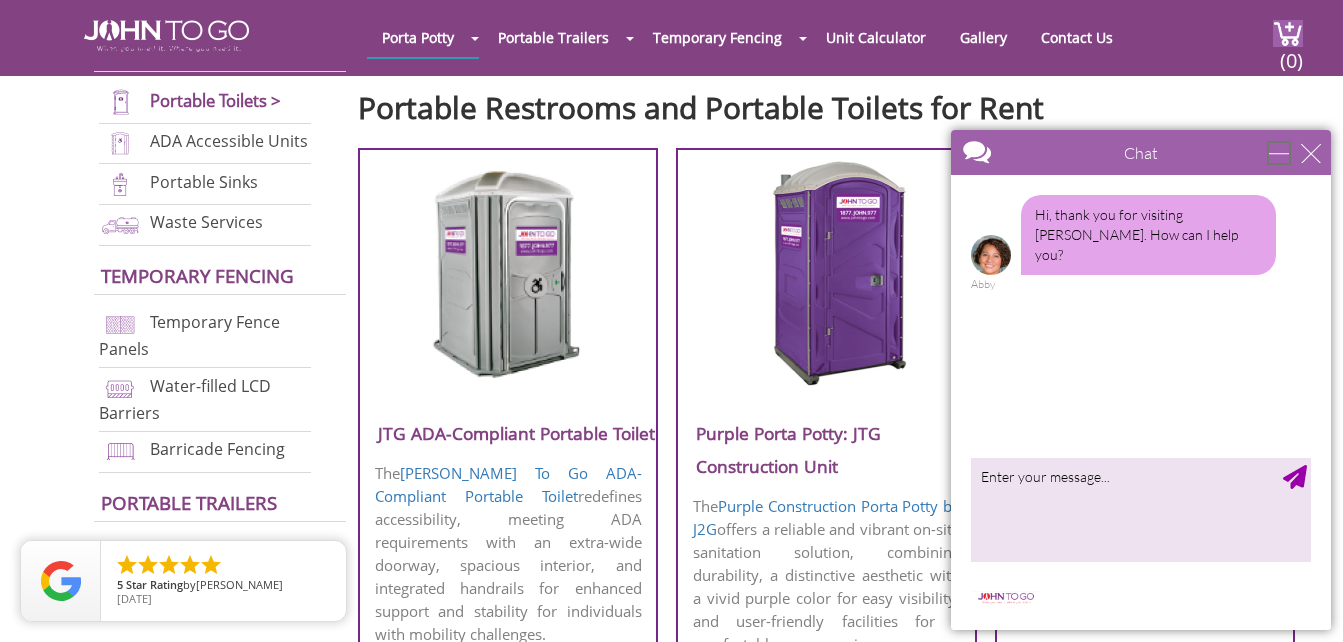 drag, startPoint x: 1288, startPoint y: 153, endPoint x: 2228, endPoint y: 274, distance: 947.7558 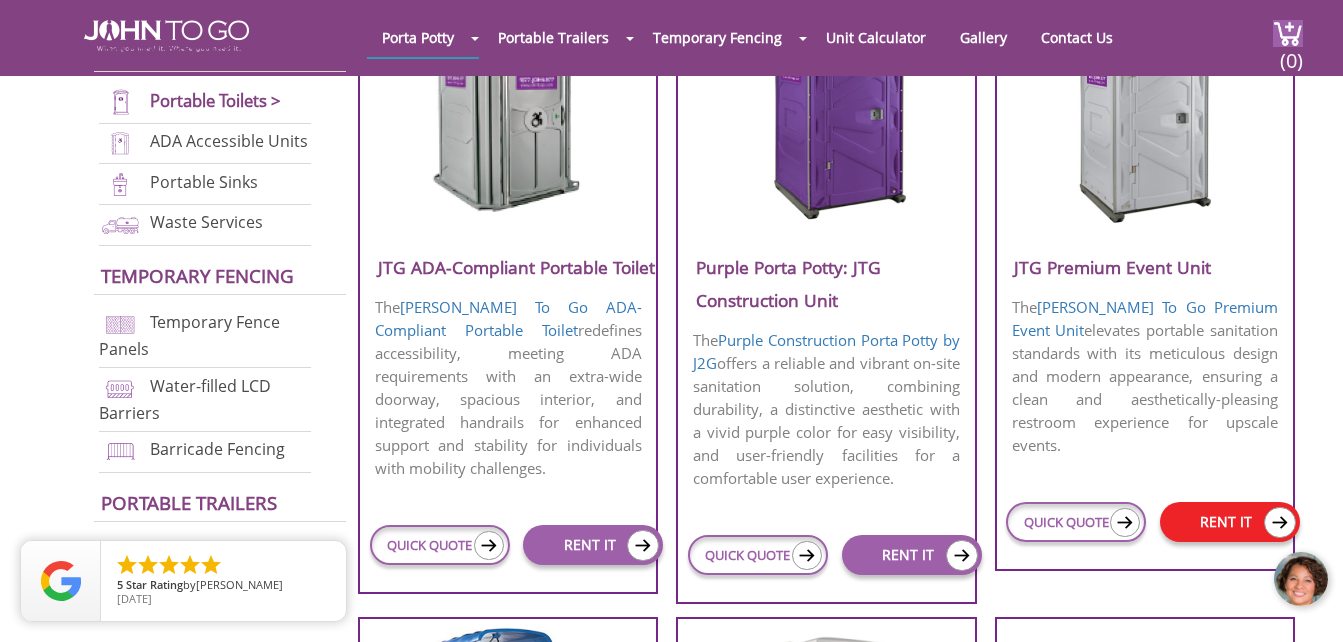 scroll, scrollTop: 900, scrollLeft: 0, axis: vertical 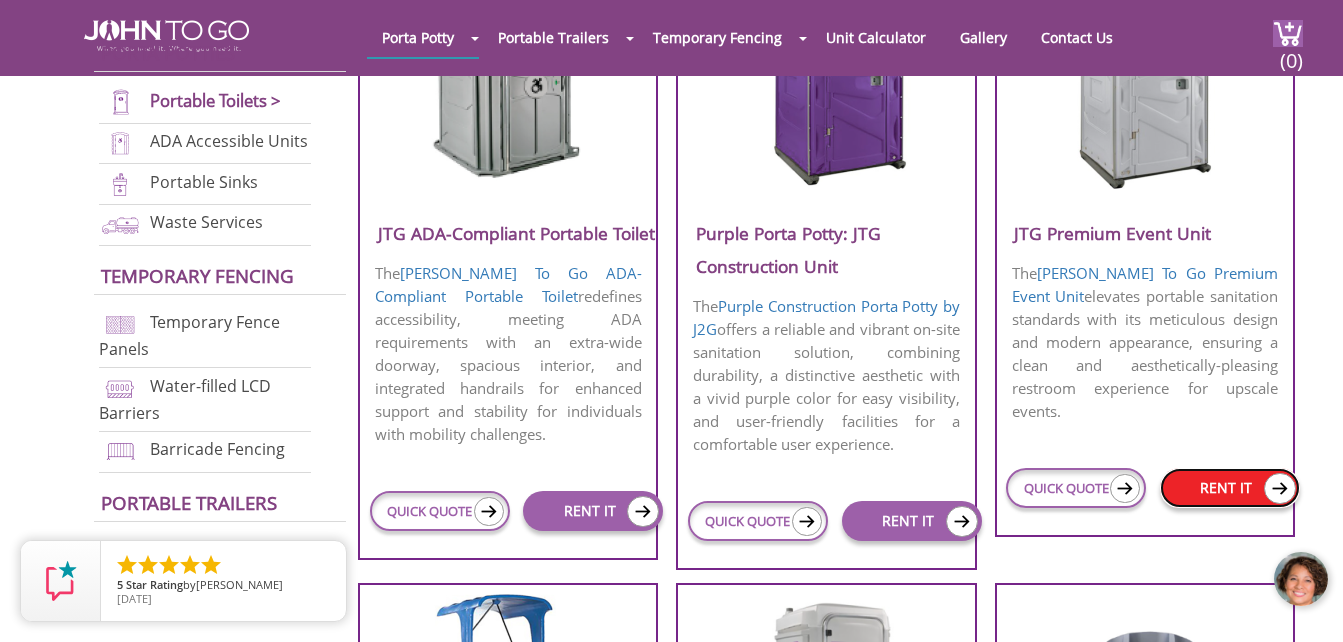 click on "RENT IT" at bounding box center [1230, 488] 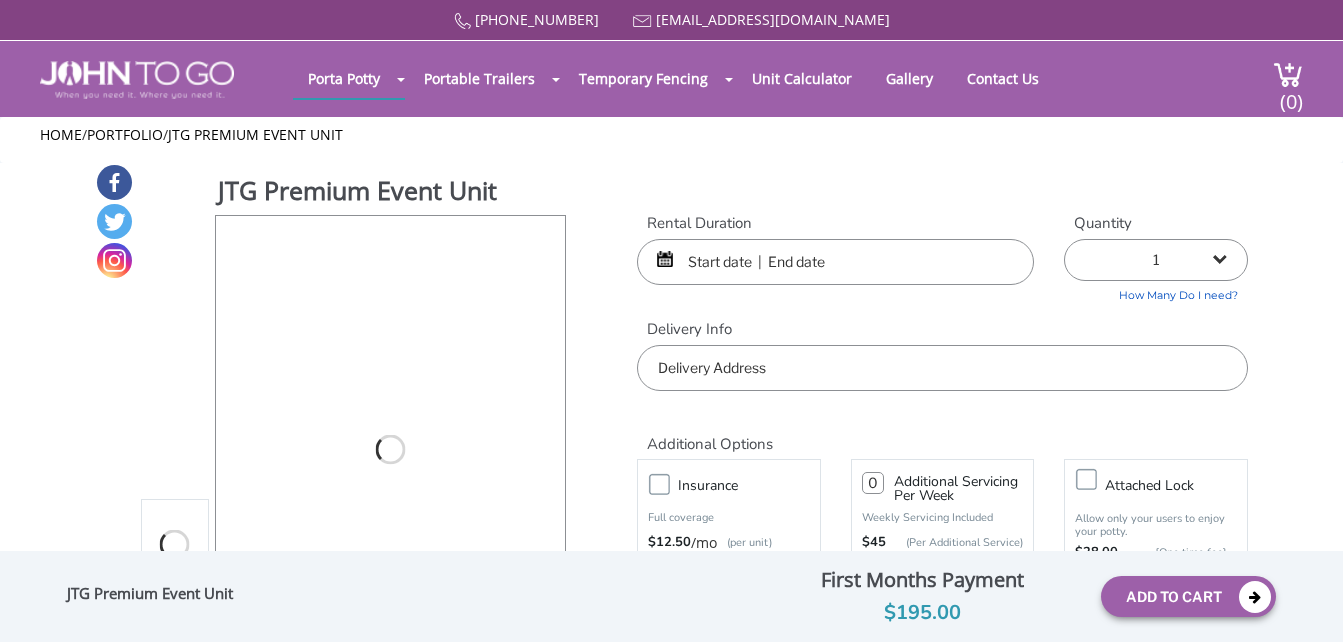 scroll, scrollTop: 0, scrollLeft: 0, axis: both 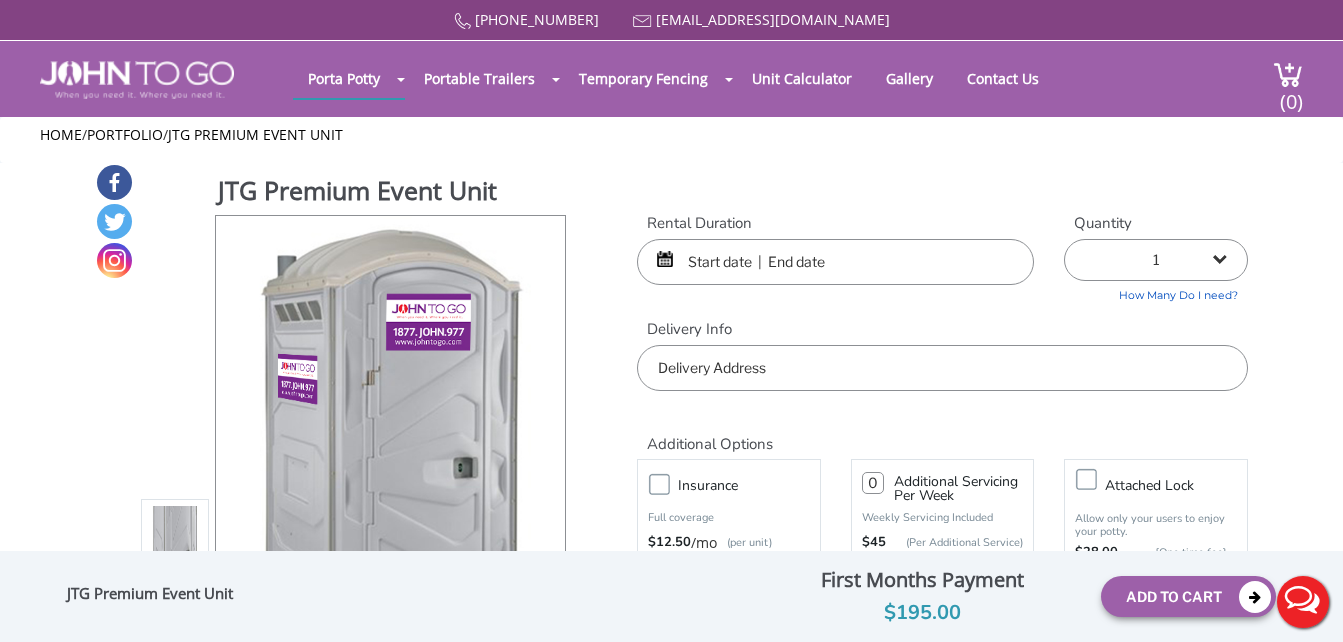 click at bounding box center (835, 262) 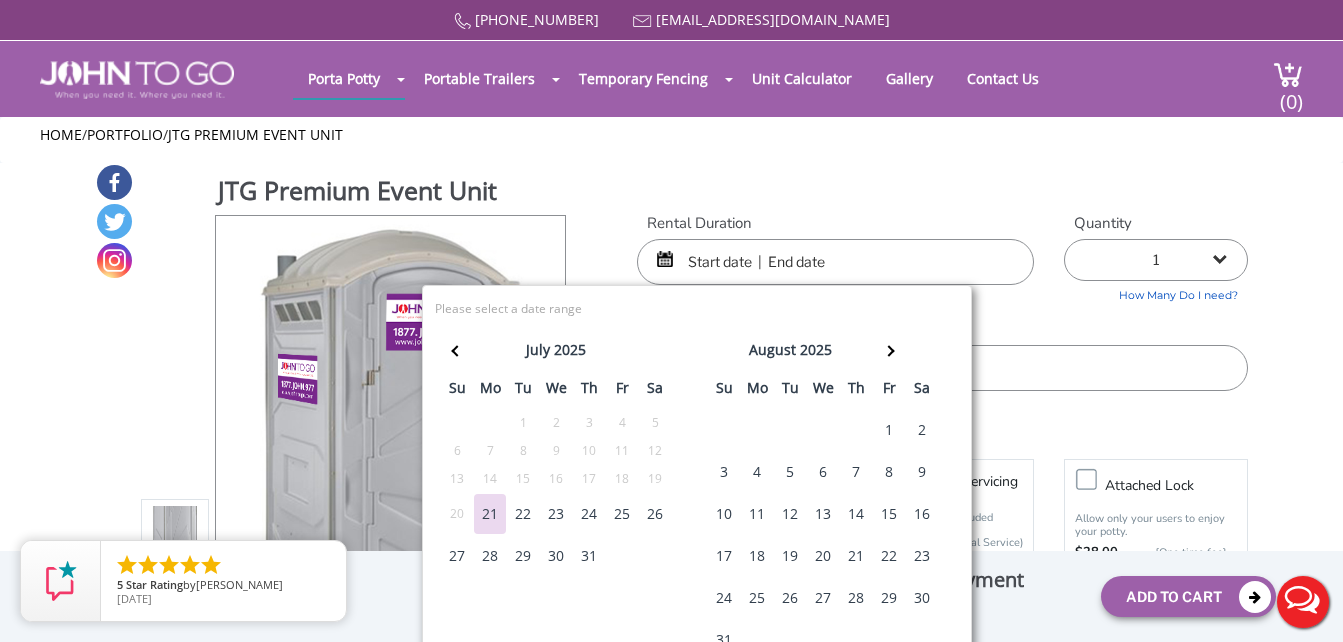 click on "26" at bounding box center [655, 514] 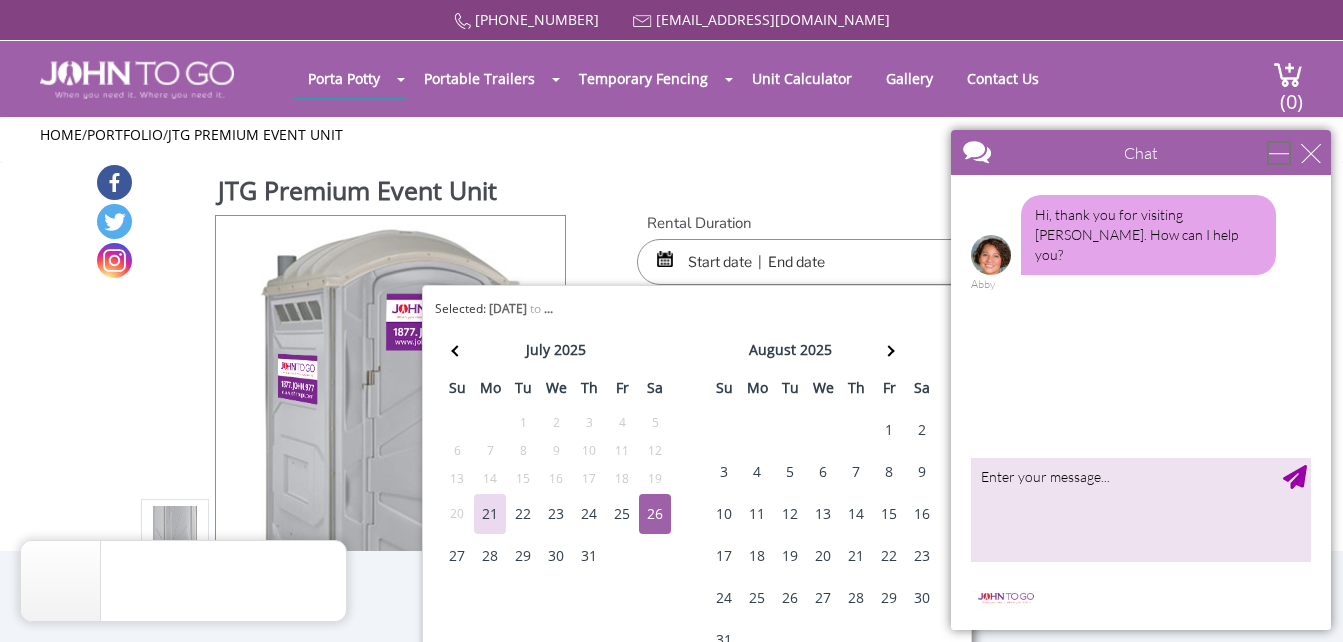 click at bounding box center (1279, 153) 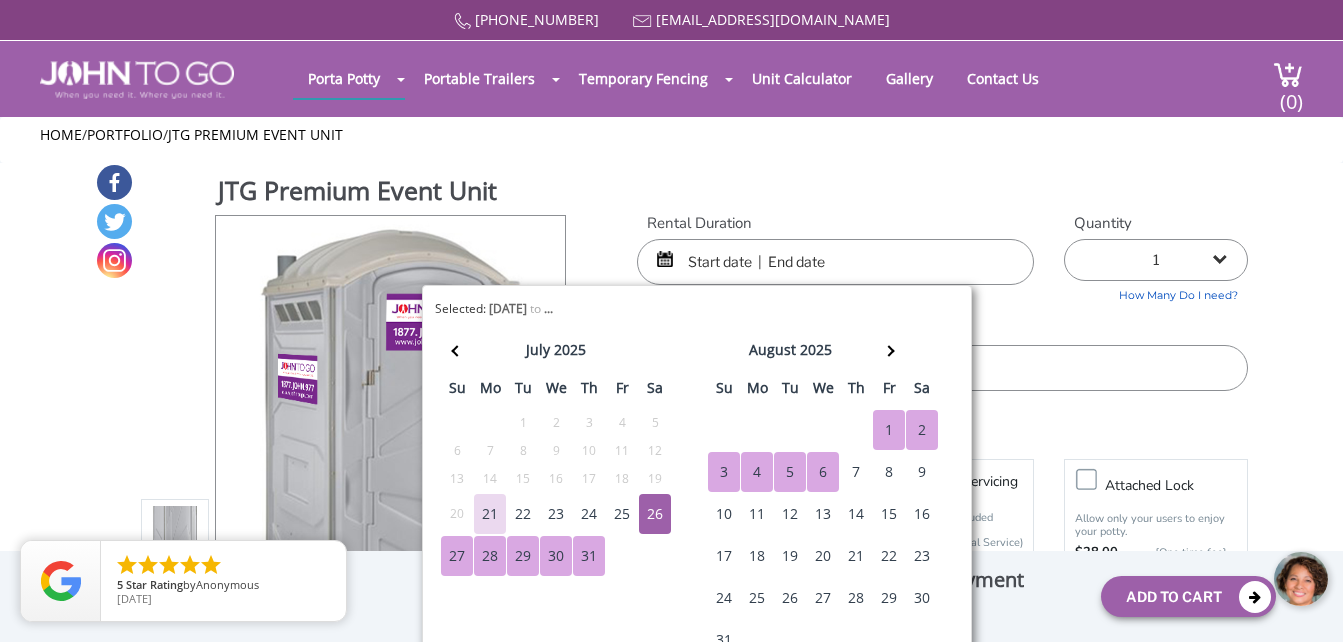 click at bounding box center [835, 262] 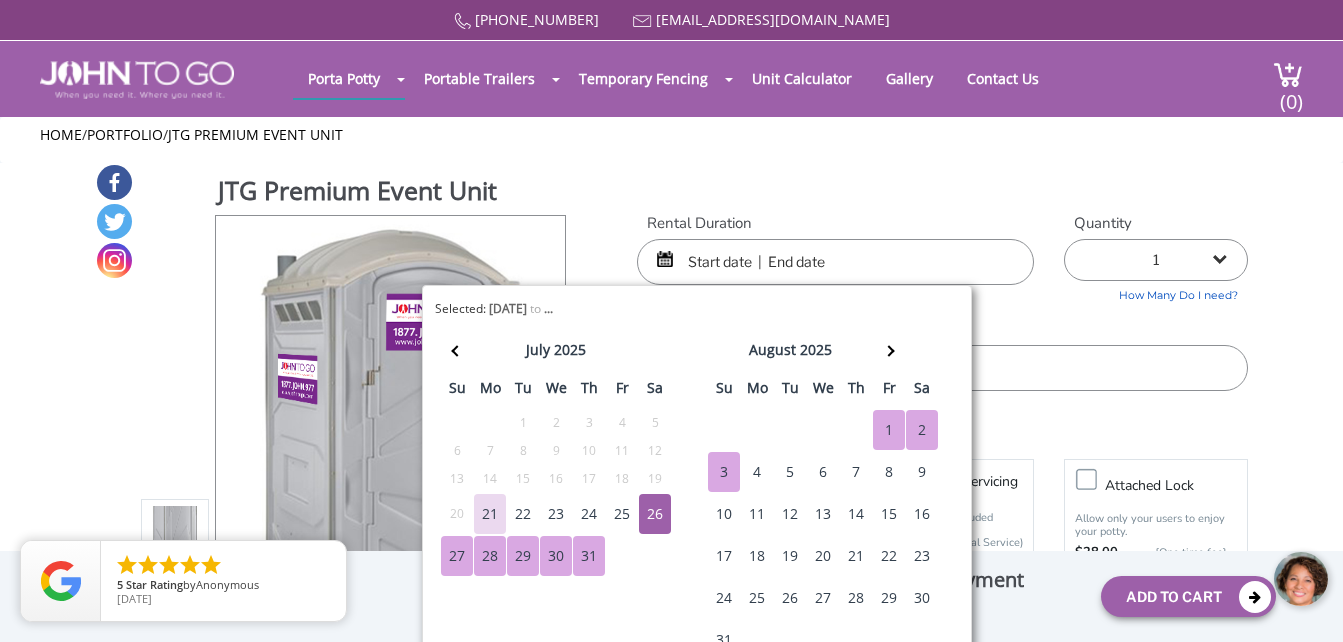 click at bounding box center [835, 262] 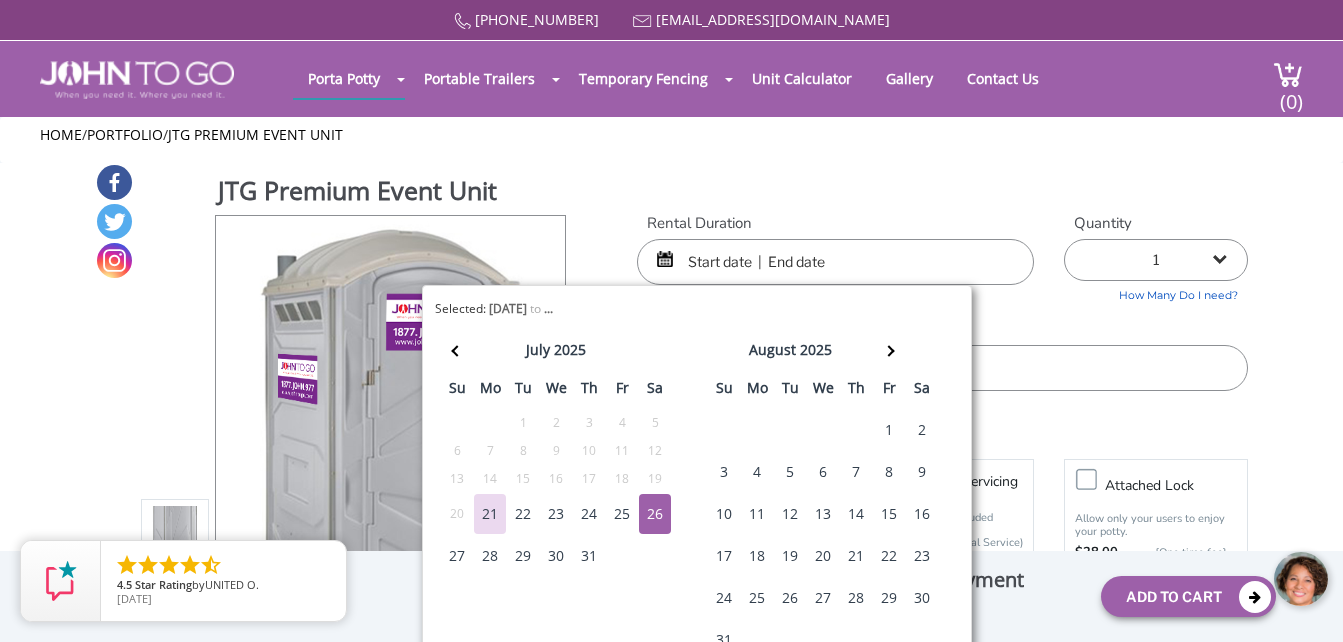 click on "26" at bounding box center [655, 514] 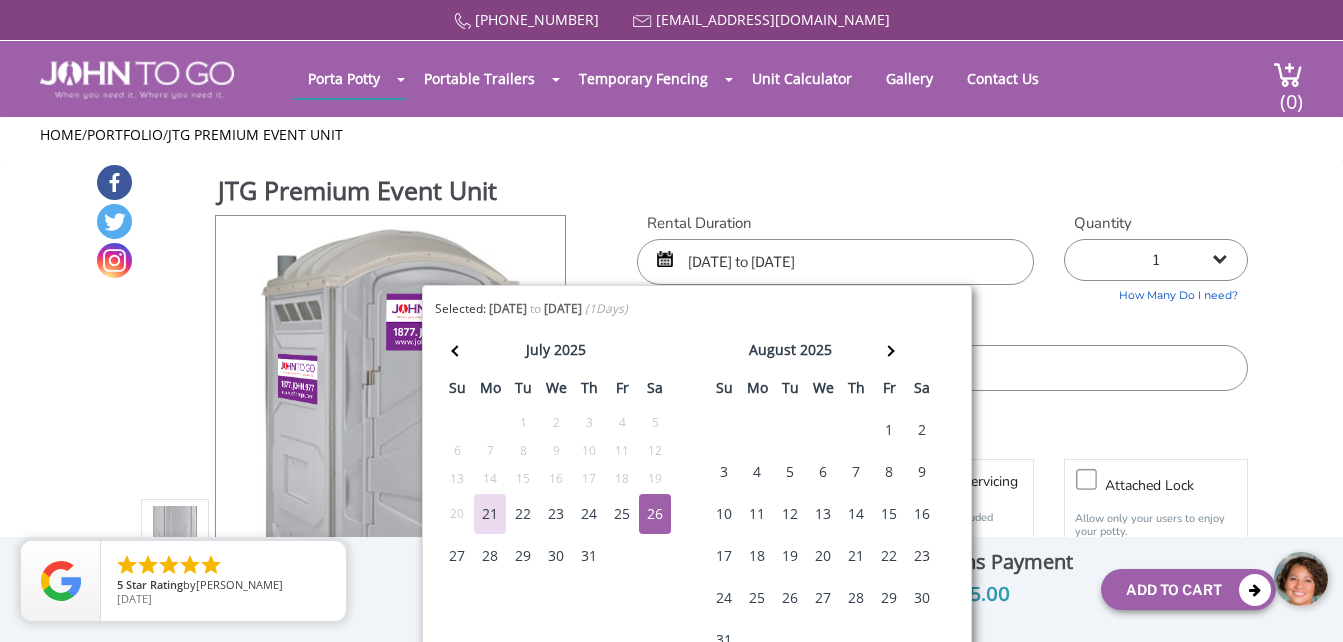 click on "Quantity
1
2 (5% discount)
3 (8% discount)
4 (10% discount)
5 (12% discount)
6 (12% discount)
7 (12% discount)
8 (12% discount)
9 (12% discount)
10 (12% discount)
11 (12% discount)
12 (12% discount)
13 (12% discount)
14 (12% discount)
15 (12% discount)
16 (12% discount)
17 (12% discount)
18 (12% discount)
19 (12% discount)
20 (12% discount)
21 (12% discount)
22 (12% discount)
23 (12% discount)
24 (12% discount)" at bounding box center [1156, 258] 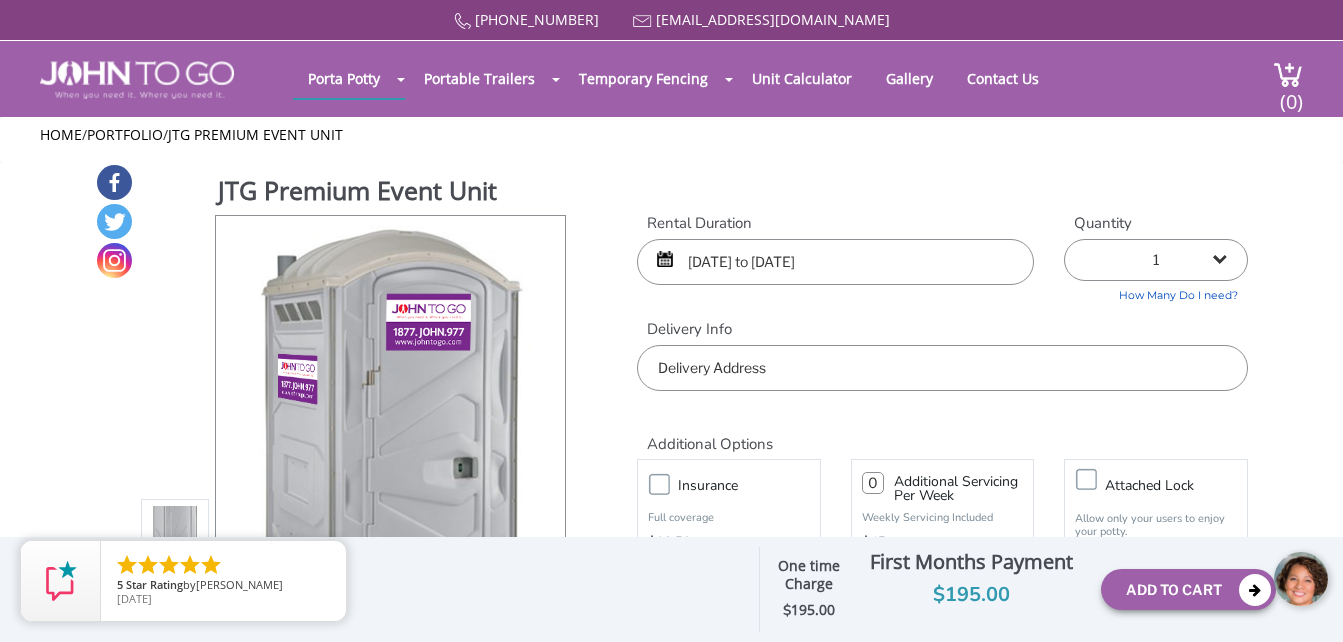 click at bounding box center [942, 368] 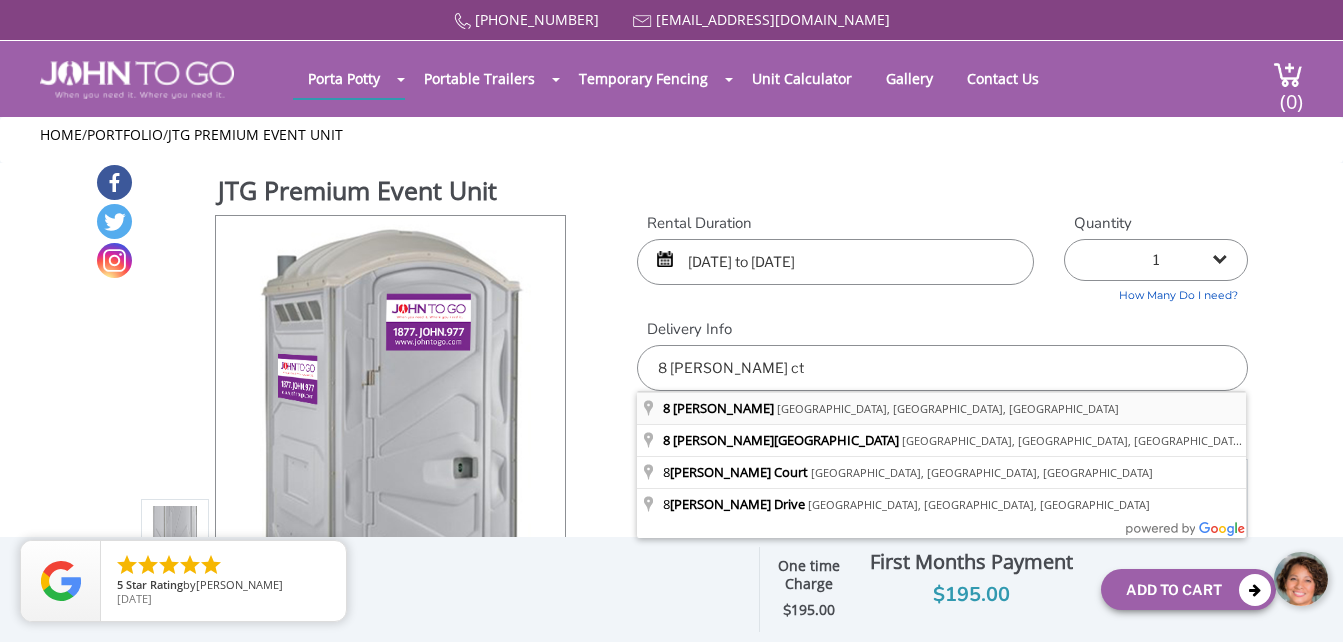 type on "[STREET_ADDRESS][PERSON_NAME][PERSON_NAME]" 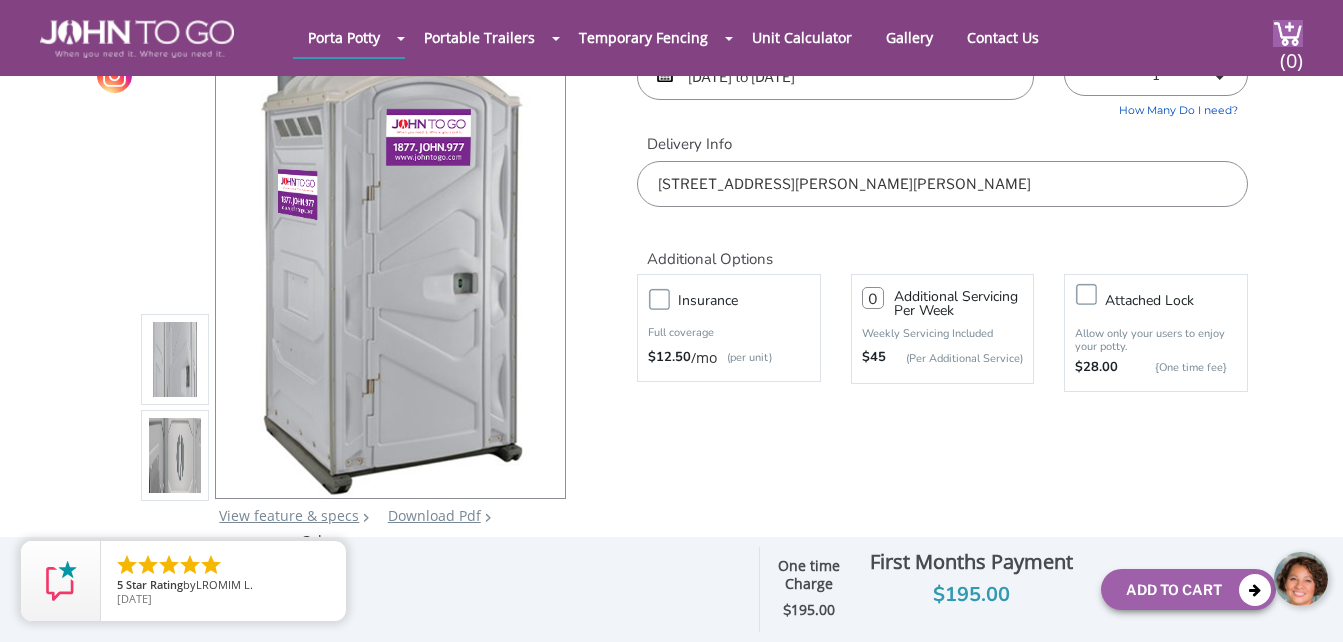 scroll, scrollTop: 100, scrollLeft: 0, axis: vertical 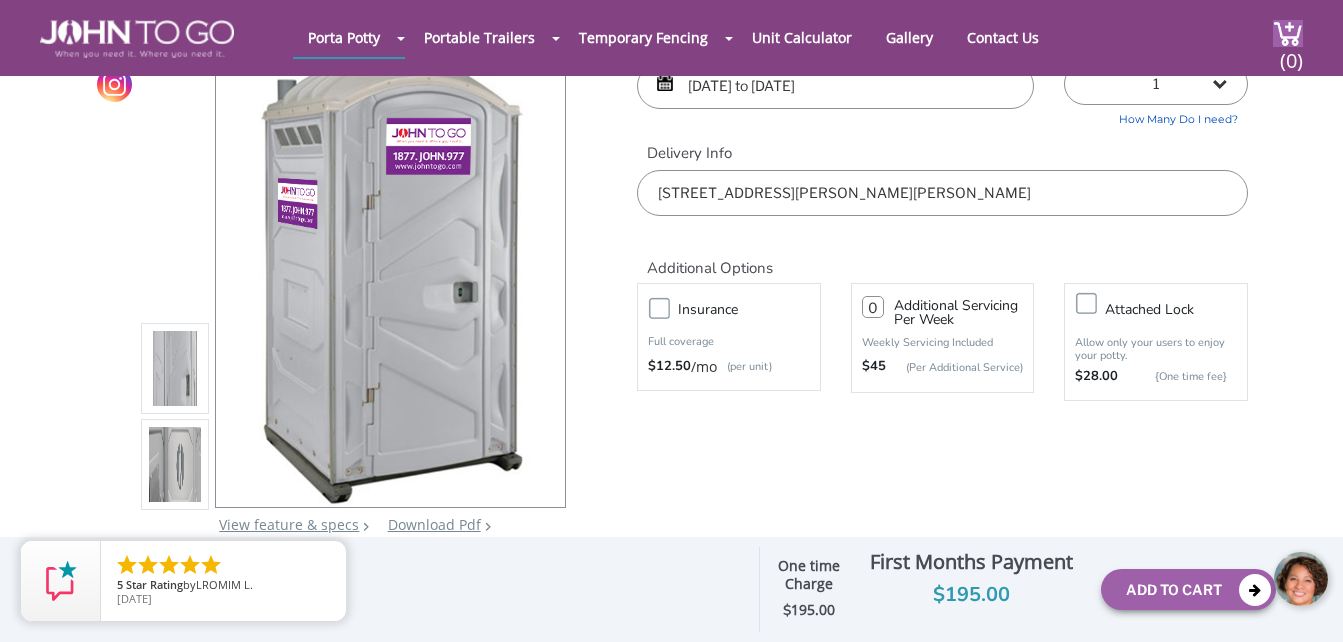 click on "Insurance" at bounding box center [749, 309] 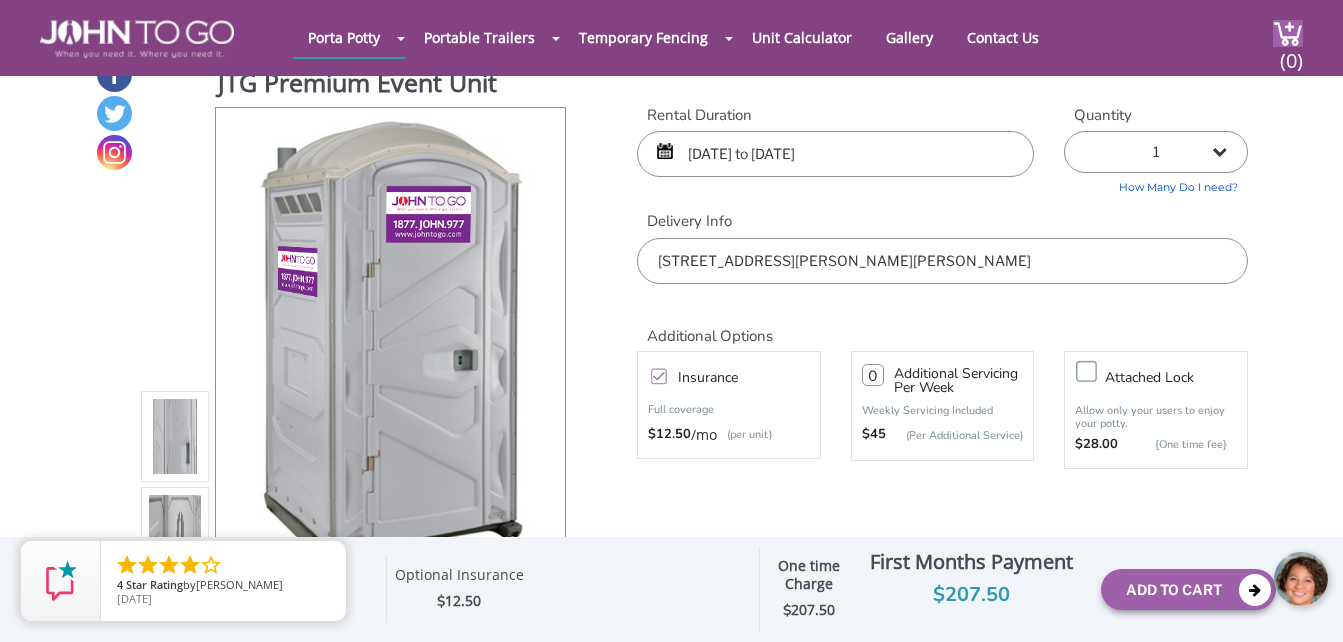 scroll, scrollTop: 0, scrollLeft: 0, axis: both 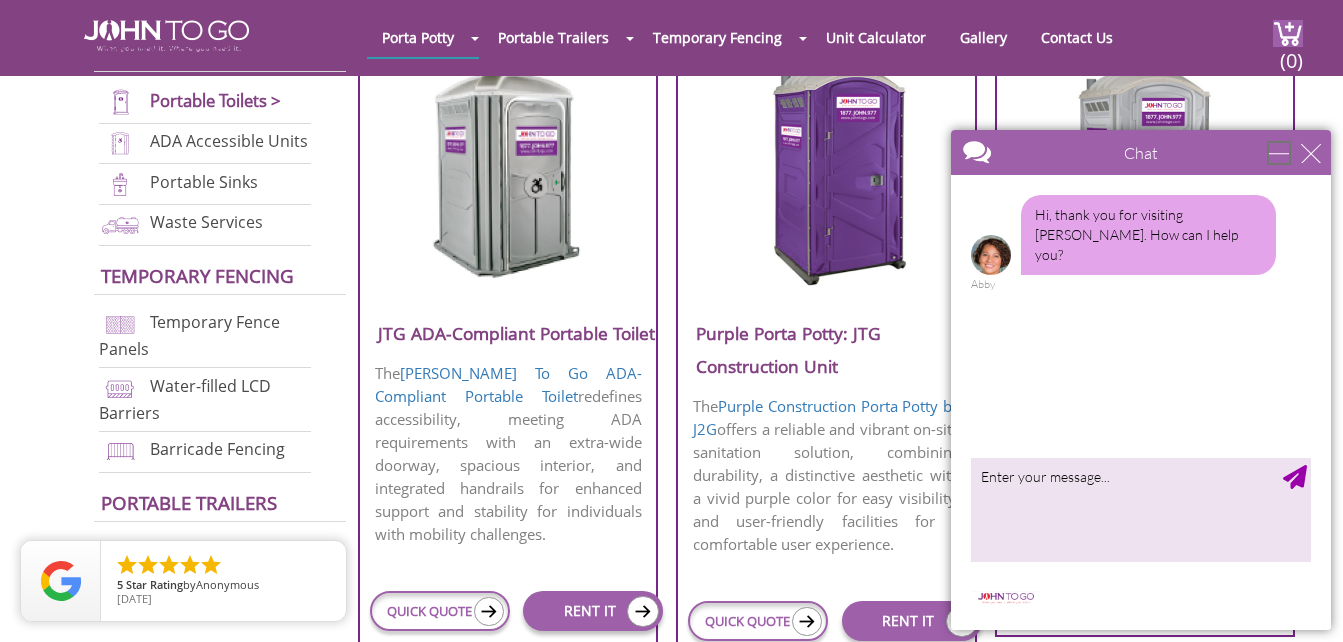 click at bounding box center (1279, 153) 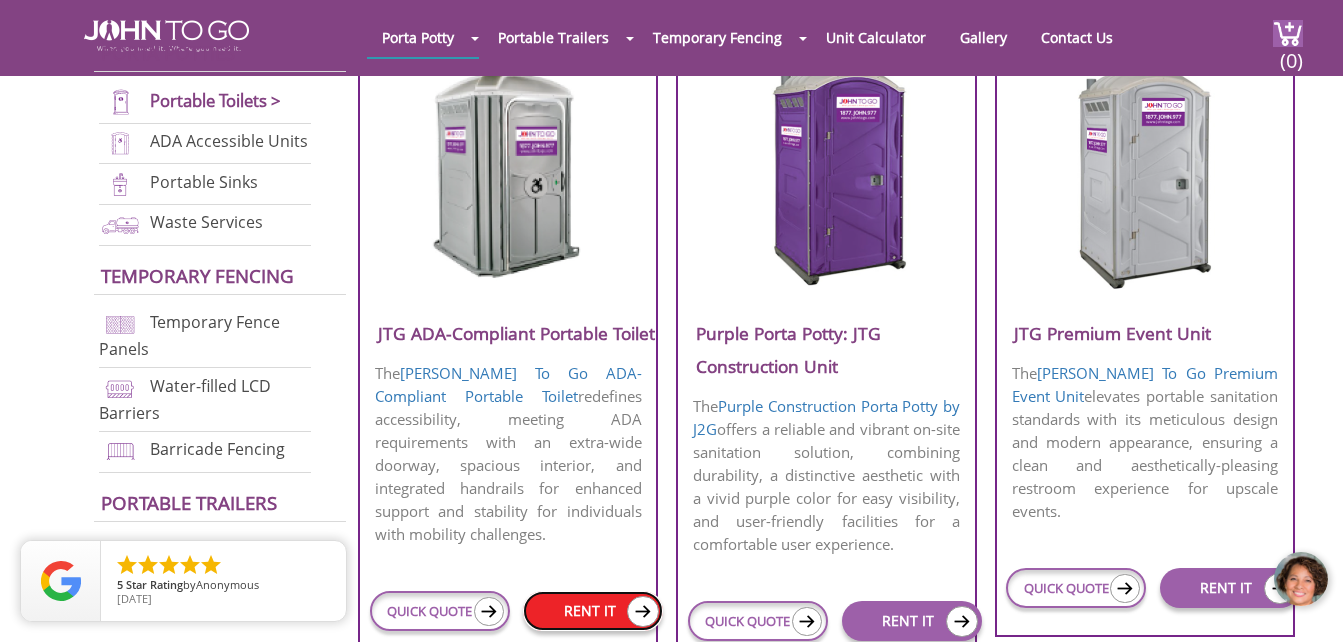 click on "RENT IT" at bounding box center [593, 611] 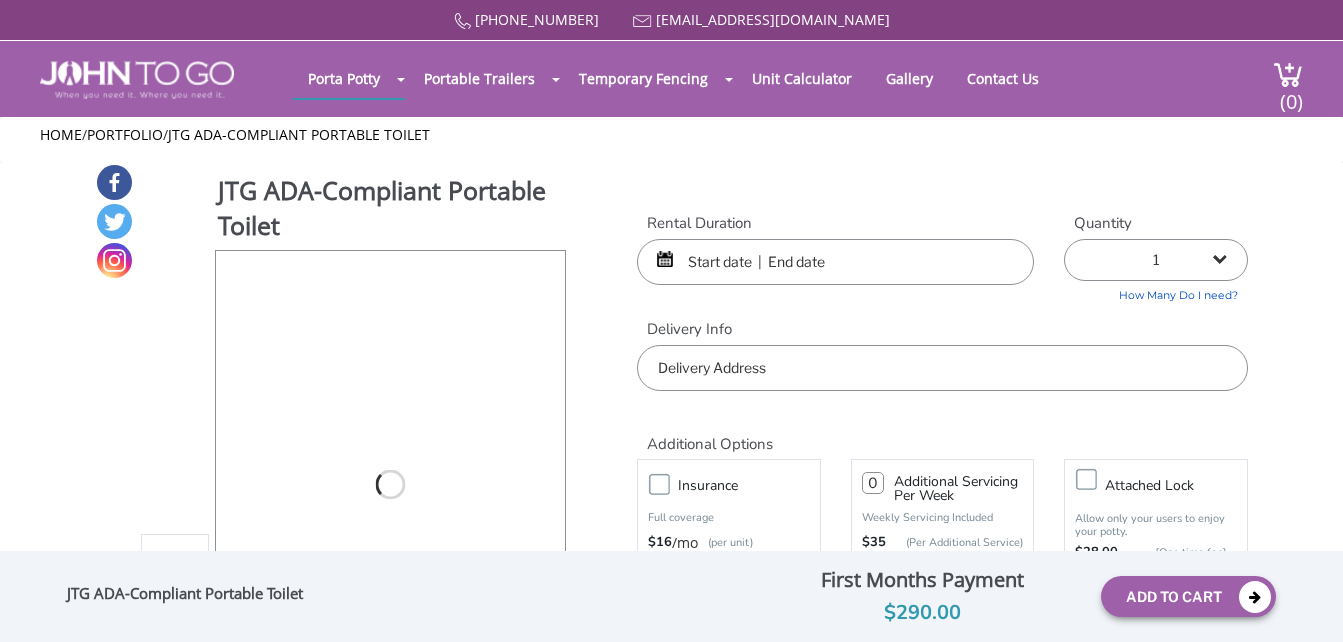 scroll, scrollTop: 0, scrollLeft: 0, axis: both 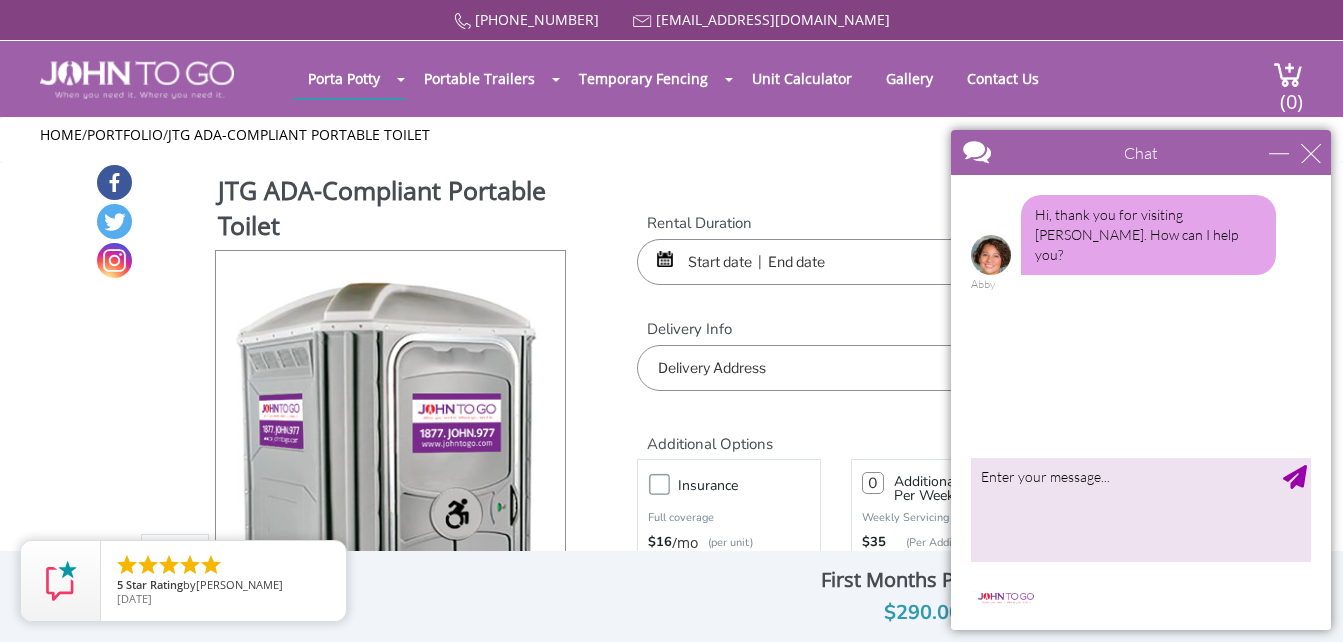 click at bounding box center [835, 262] 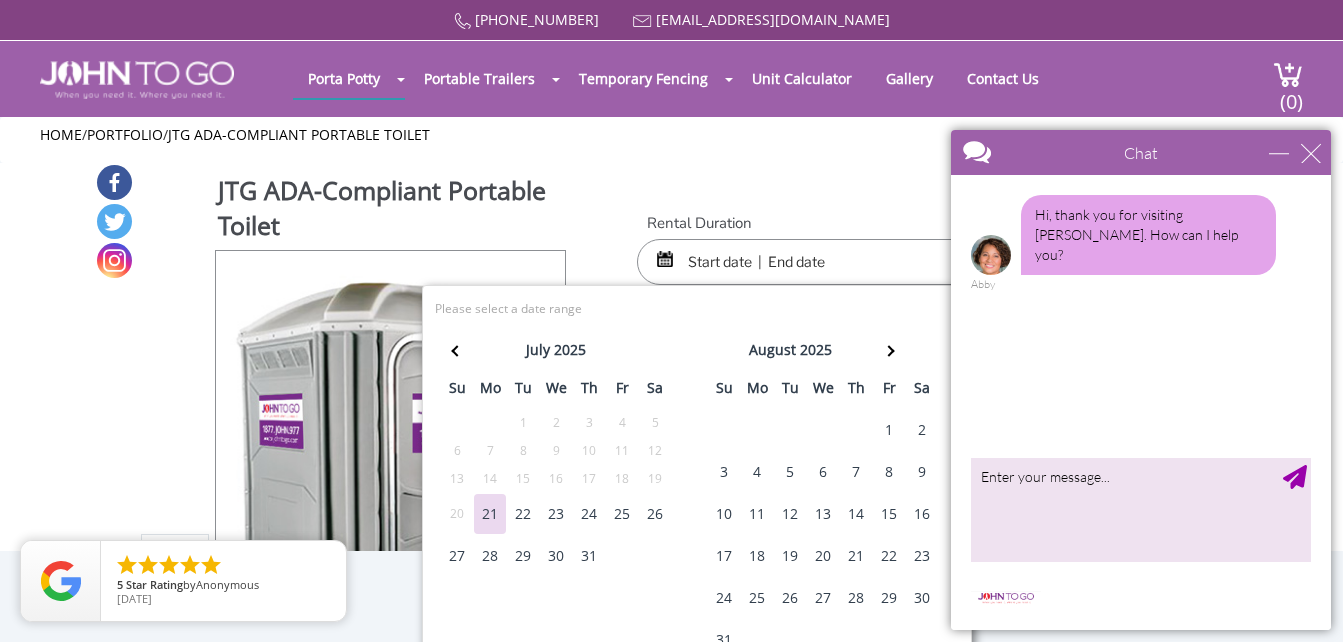 click on "26" at bounding box center [655, 514] 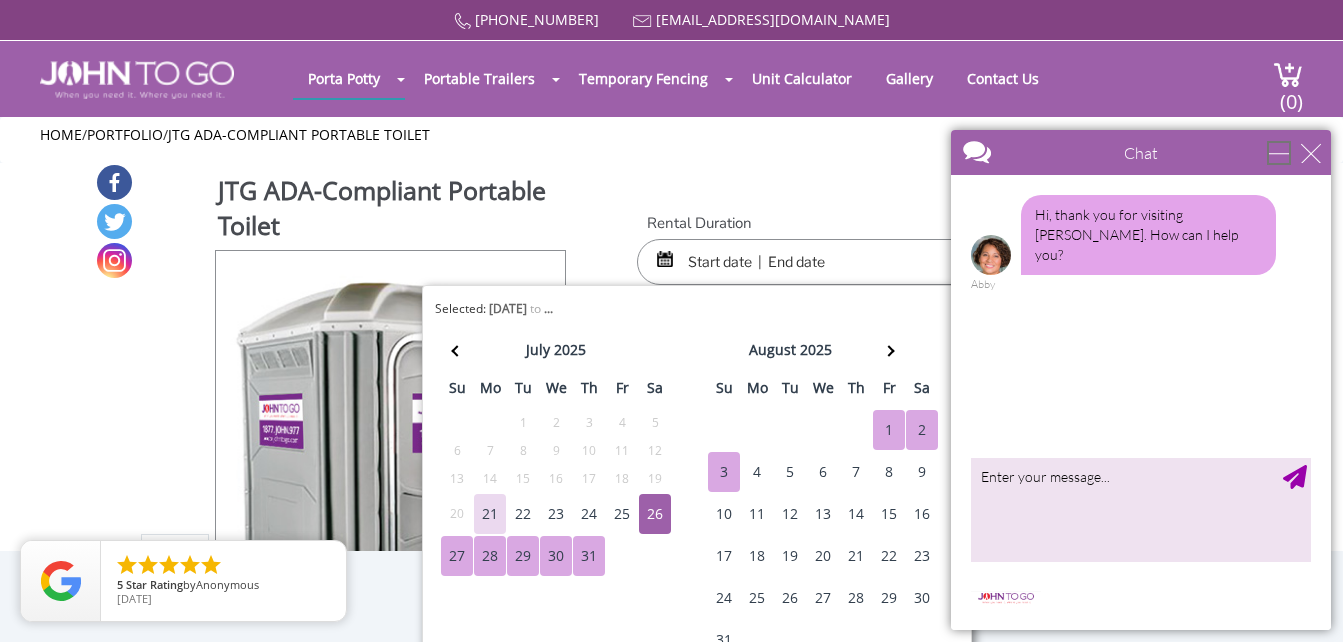 click at bounding box center [1279, 153] 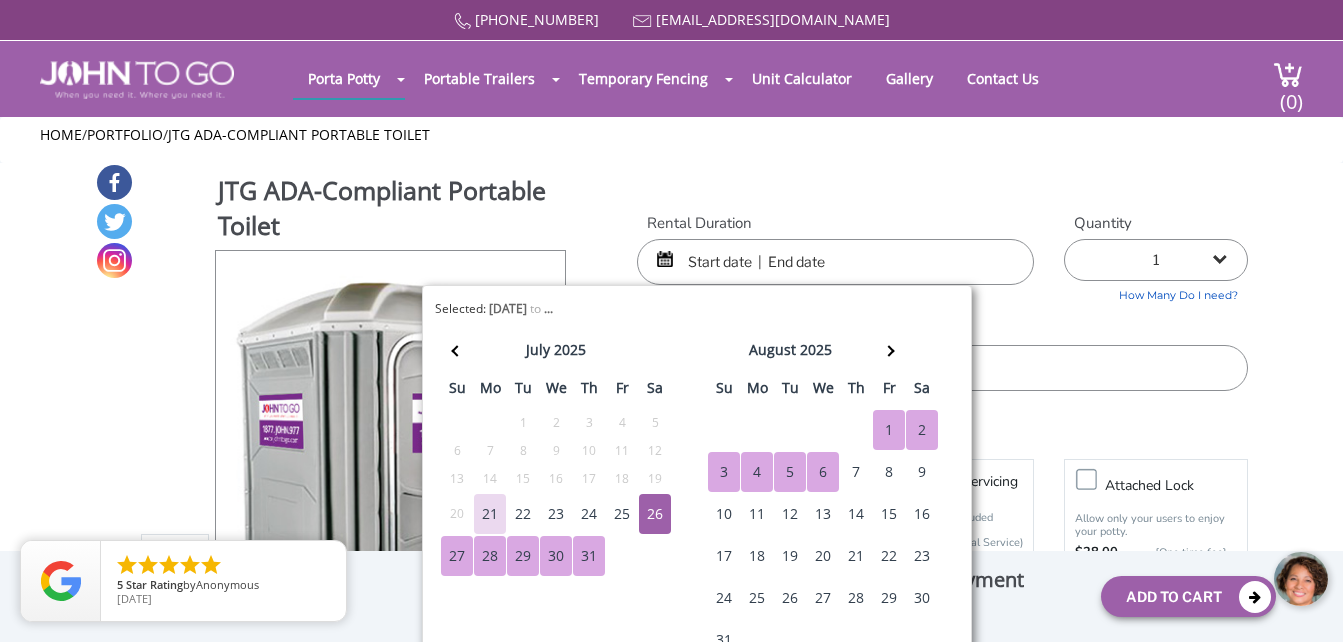 click at bounding box center (835, 262) 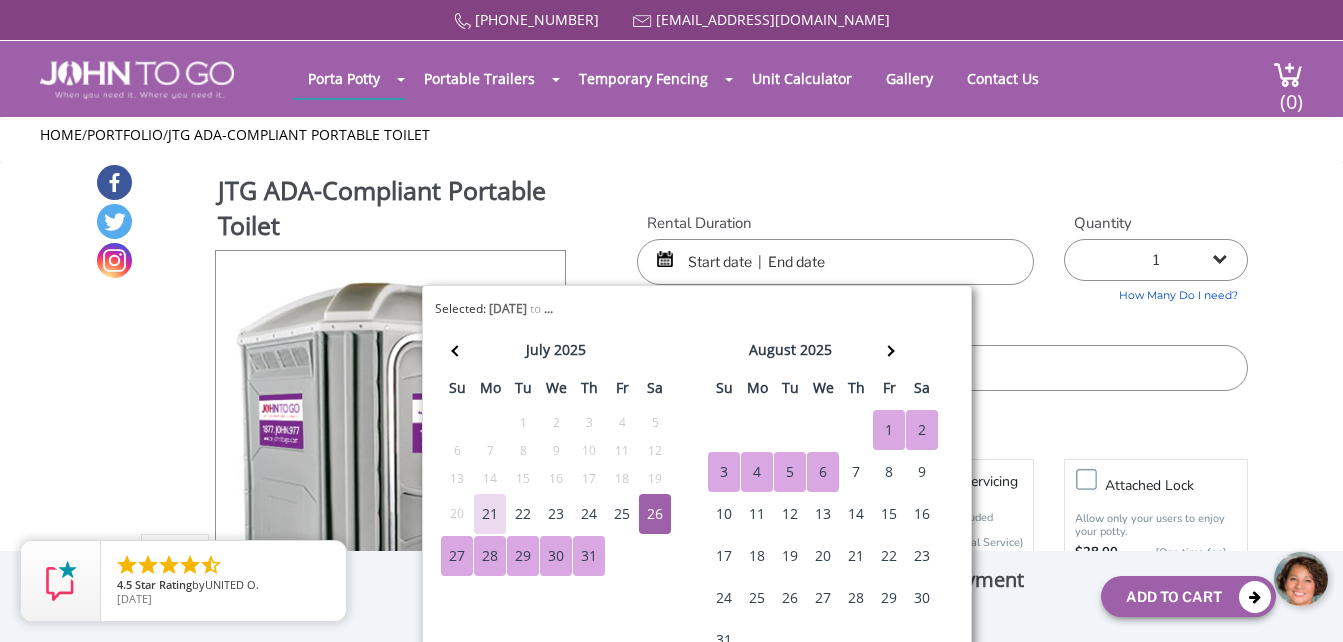 click on "Rental Duration
Quantity
1
2 (5% discount)
3 (8% discount)
4 (10% discount)
5 (12% discount)
6 (12% discount)
7 (12% discount)
8 (12% discount)
9 (12% discount)
10 (12% discount)
11 (12% discount)
12 (12% discount)
13 (12% discount)
14 (12% discount)
15 (12% discount)" at bounding box center (942, 302) 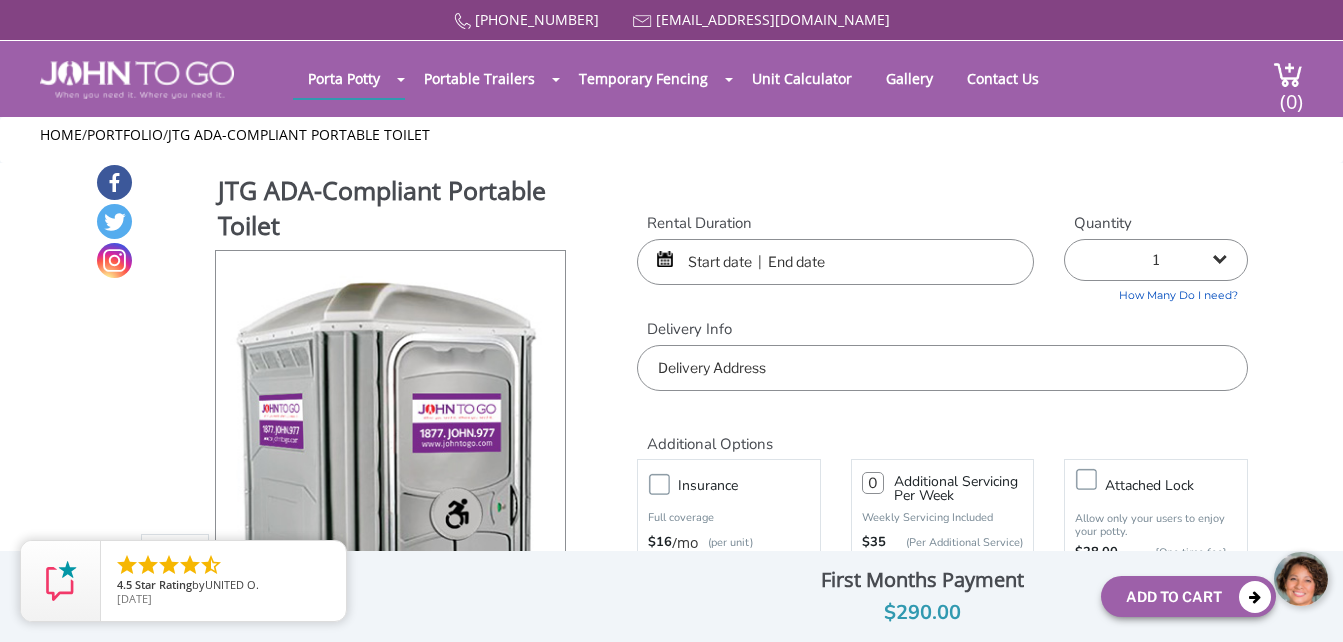 click at bounding box center (835, 262) 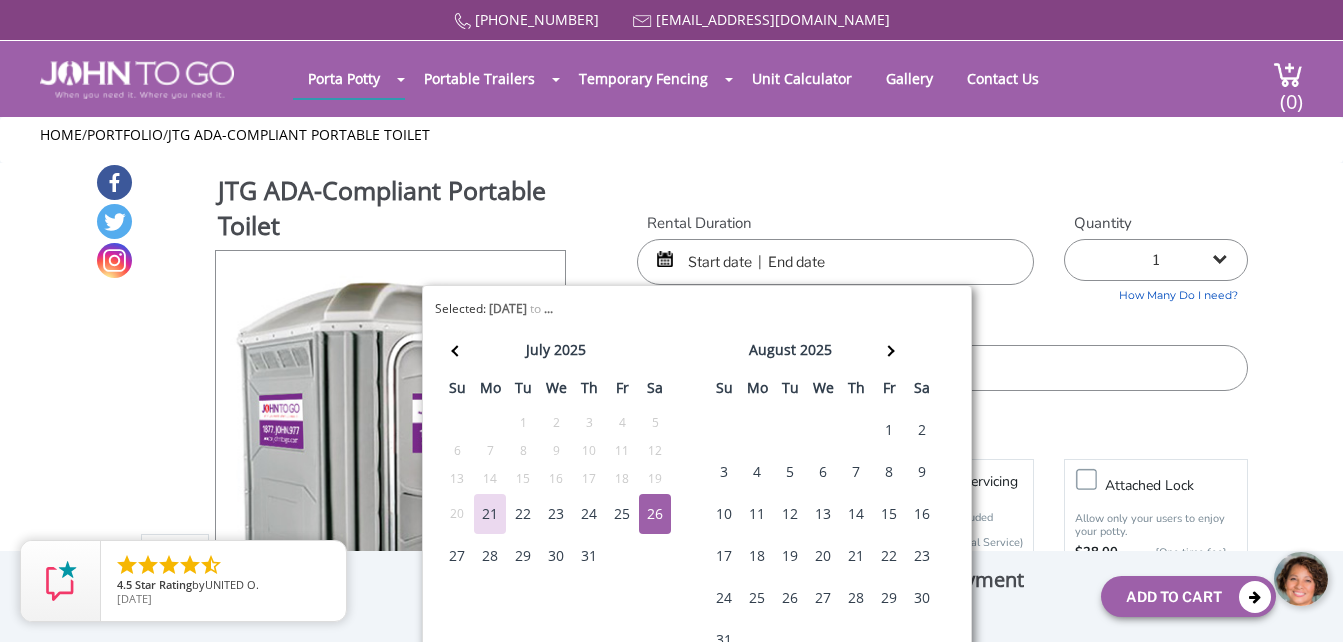 click on "26" at bounding box center [655, 514] 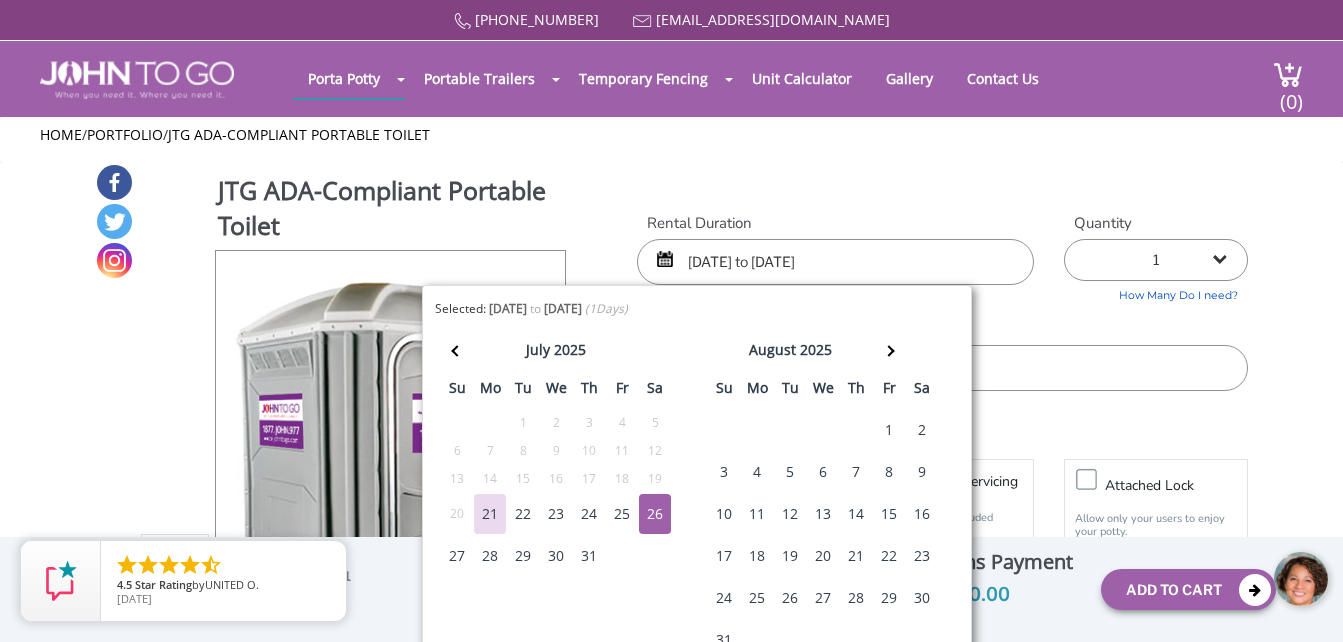 click on "Delivery Info" at bounding box center (942, 329) 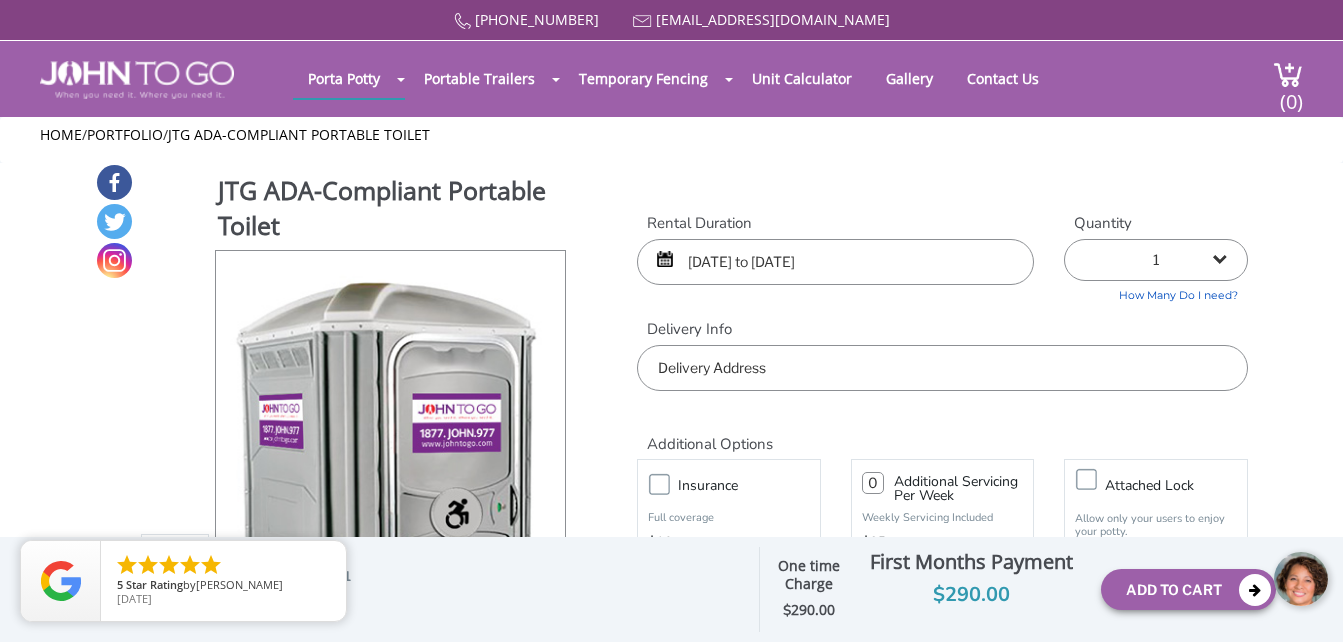 click at bounding box center [942, 368] 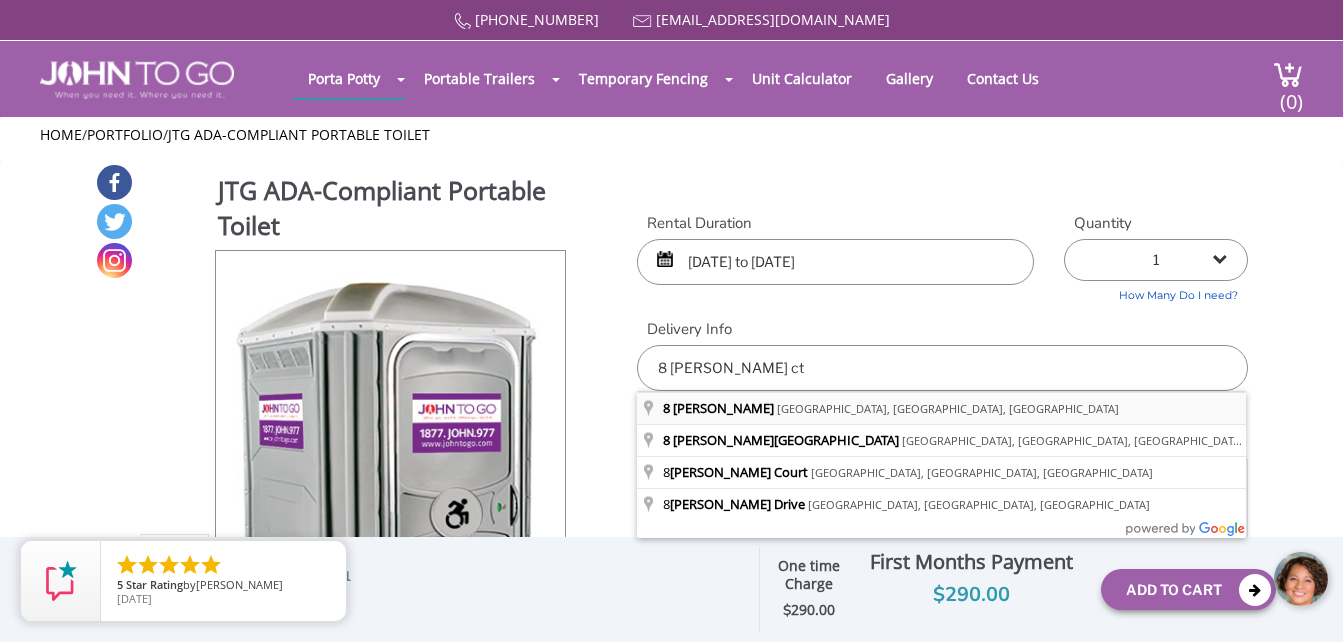 type on "8 Ann Lynn Ct, Port Jervis, NY, USA" 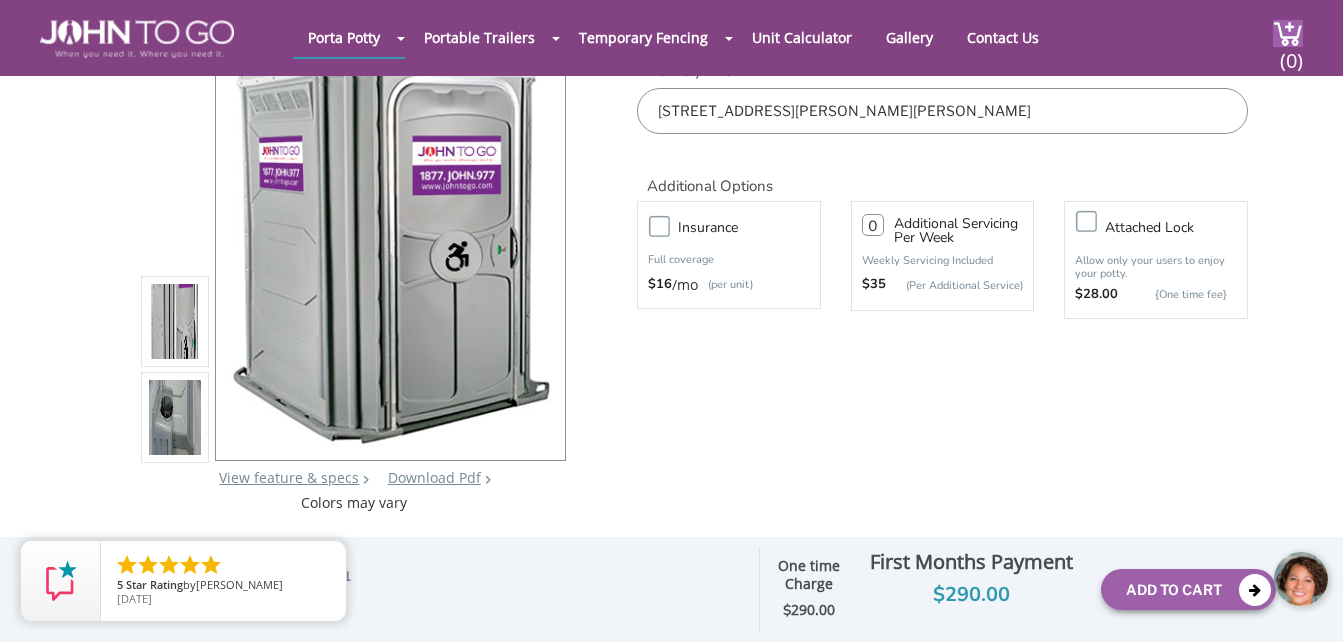 scroll, scrollTop: 200, scrollLeft: 0, axis: vertical 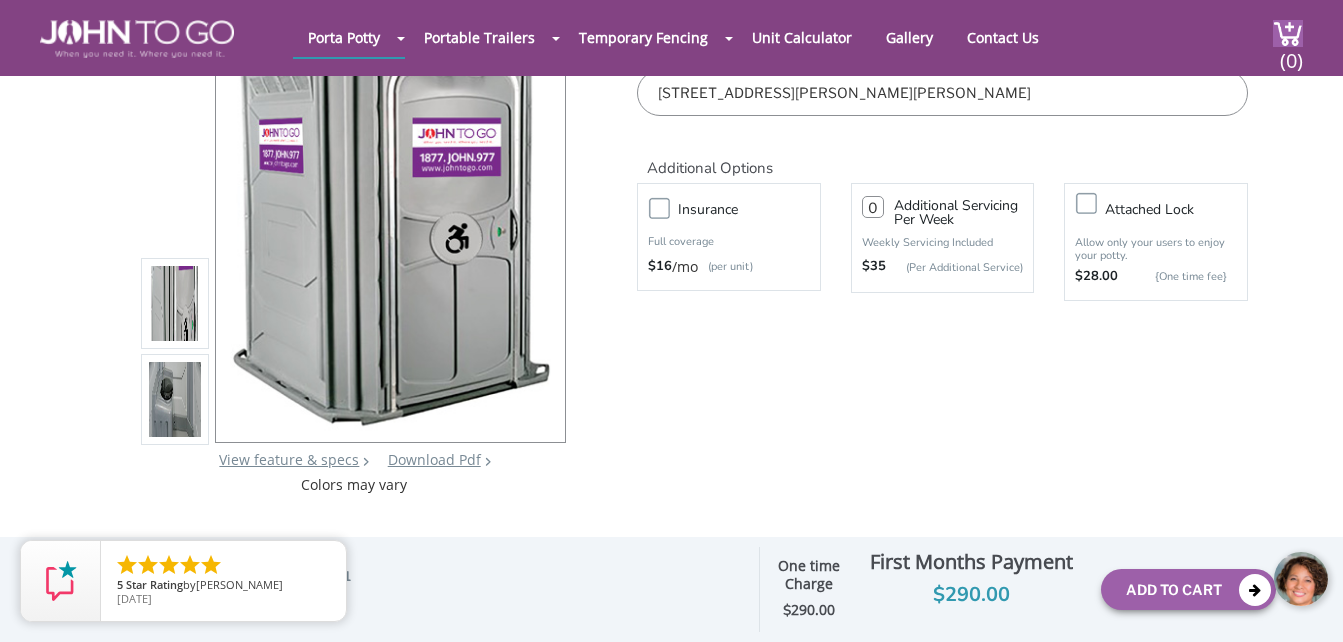 click on "Insurance" at bounding box center [749, 209] 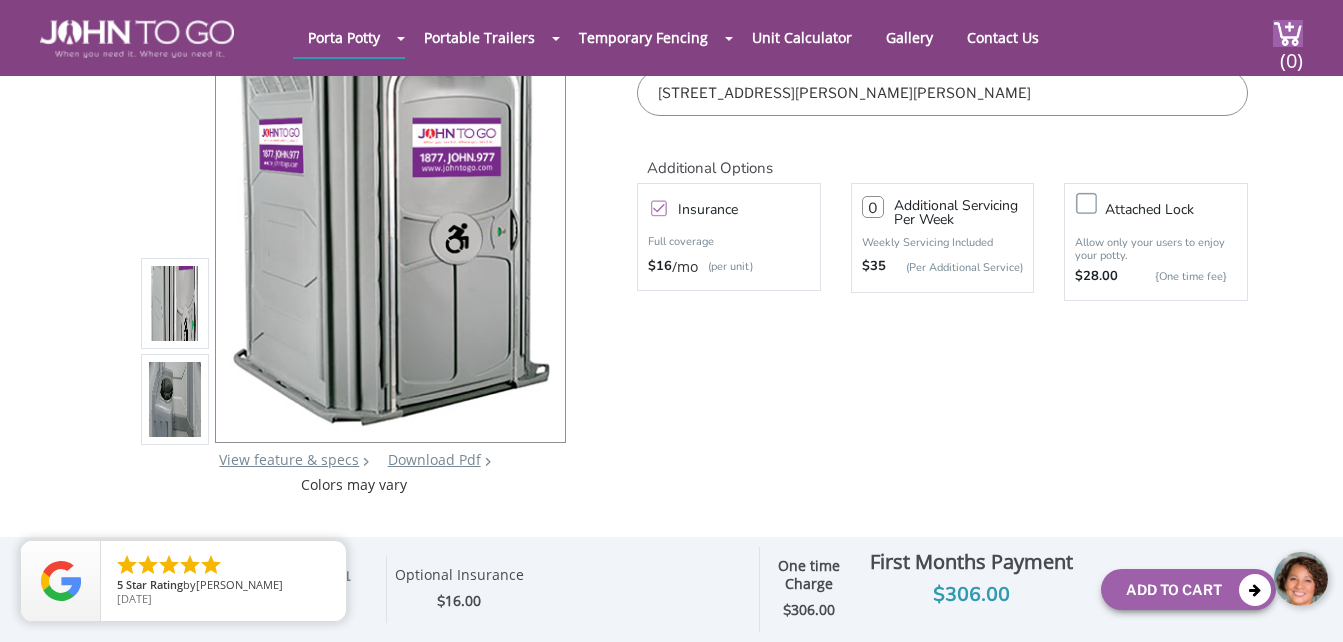 drag, startPoint x: 1189, startPoint y: 587, endPoint x: 2232, endPoint y: 1125, distance: 1173.5813 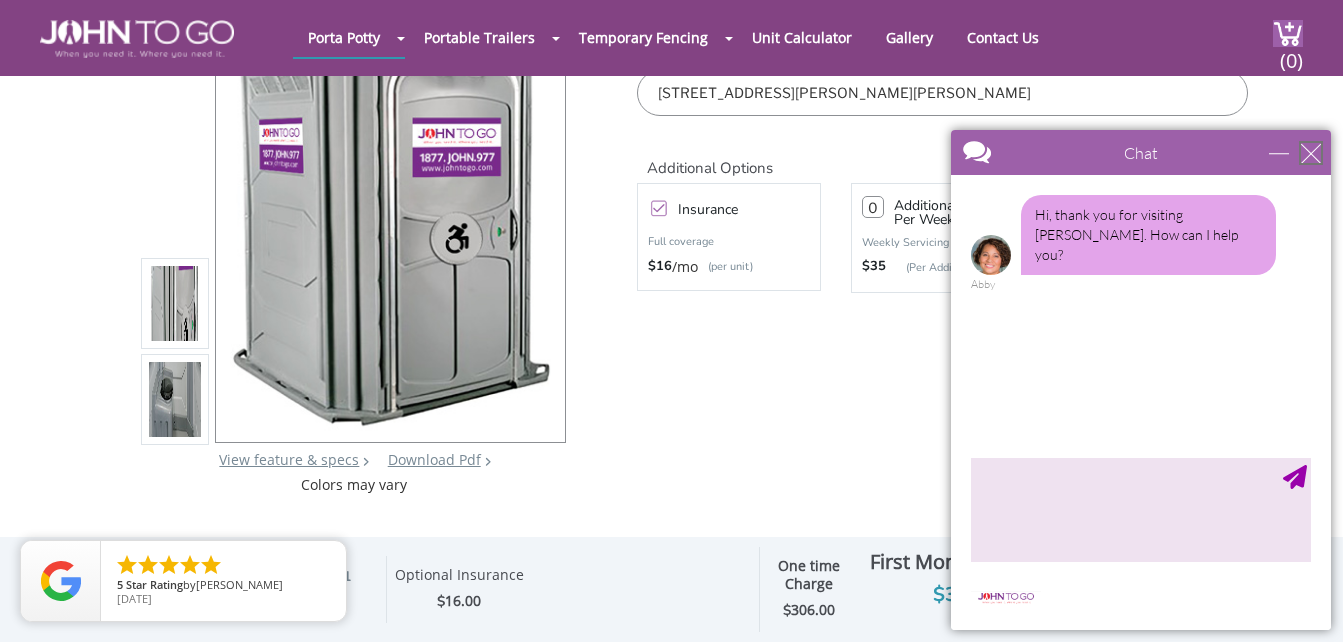 click at bounding box center [1311, 153] 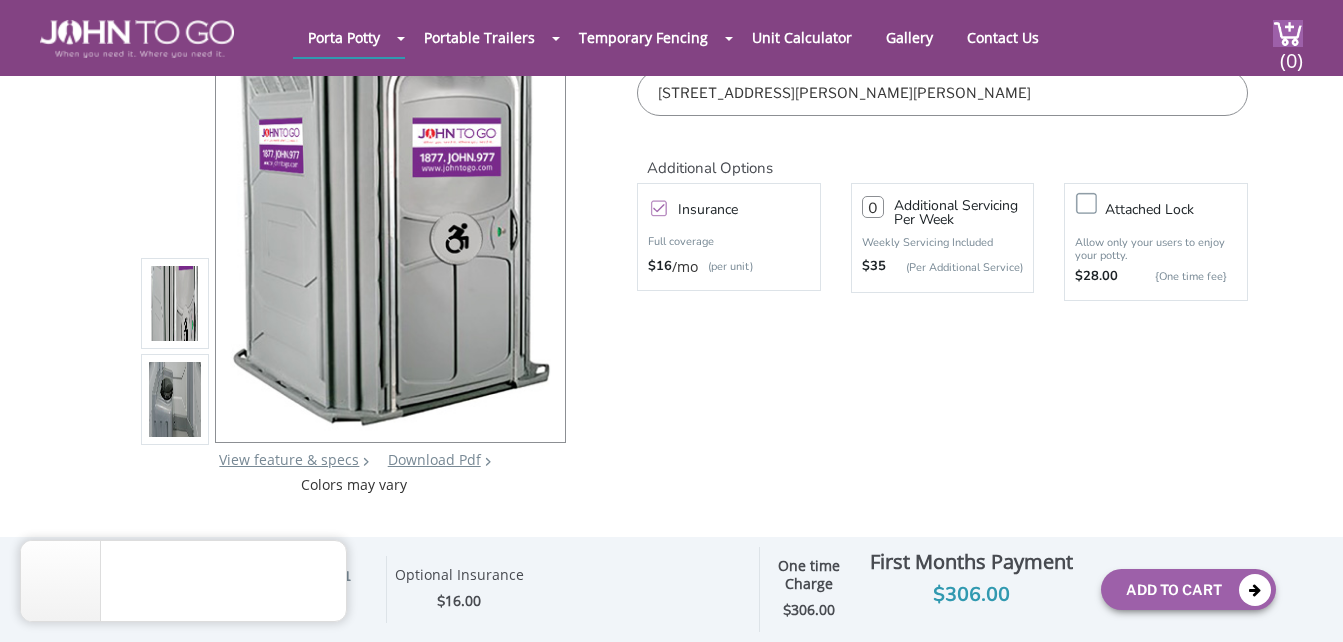 scroll, scrollTop: 0, scrollLeft: 0, axis: both 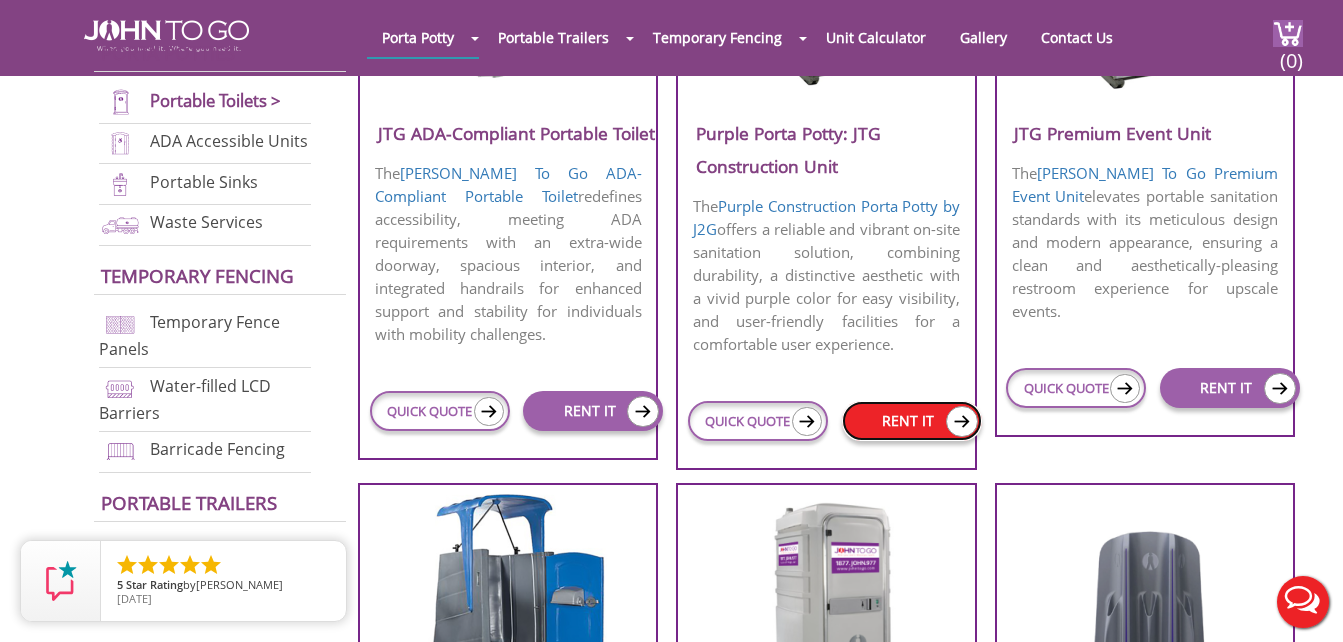 click on "RENT IT" at bounding box center [912, 421] 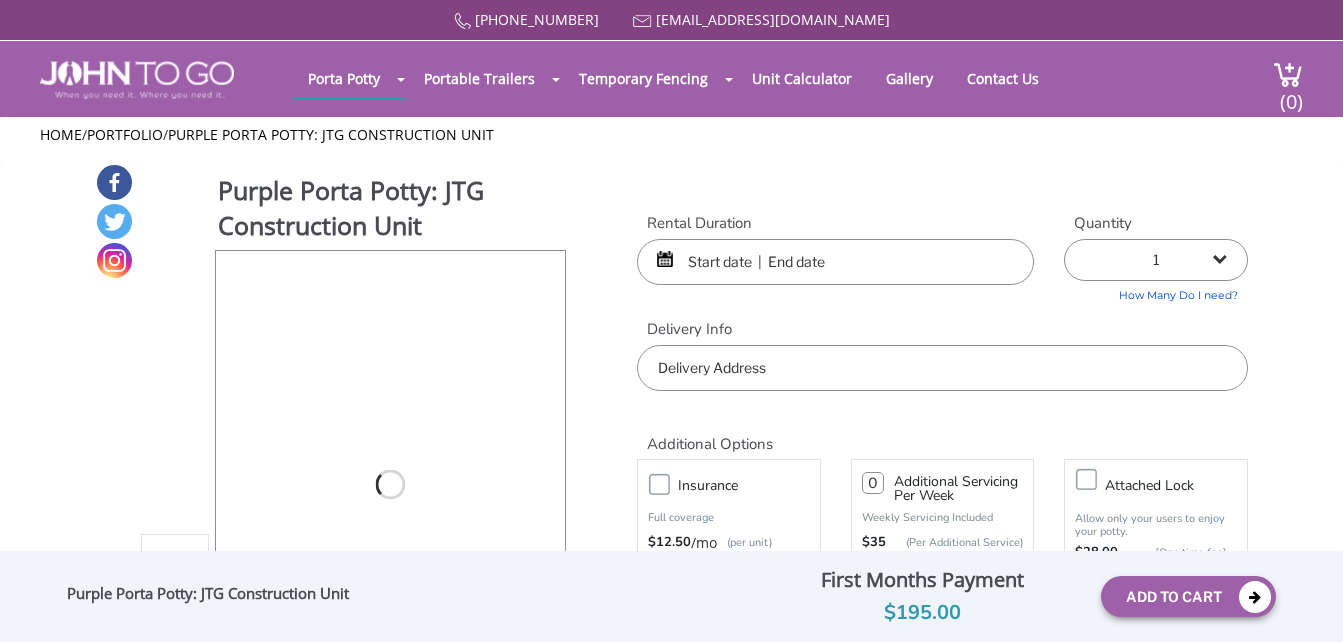 scroll, scrollTop: 0, scrollLeft: 0, axis: both 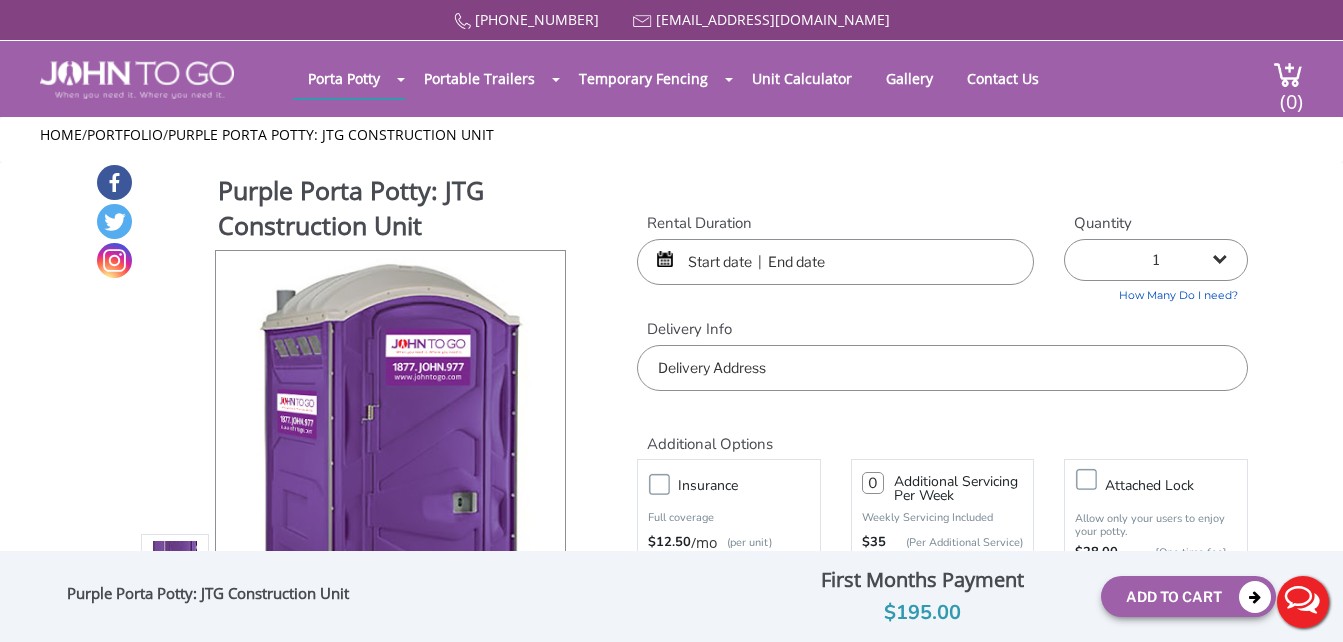 click at bounding box center [835, 262] 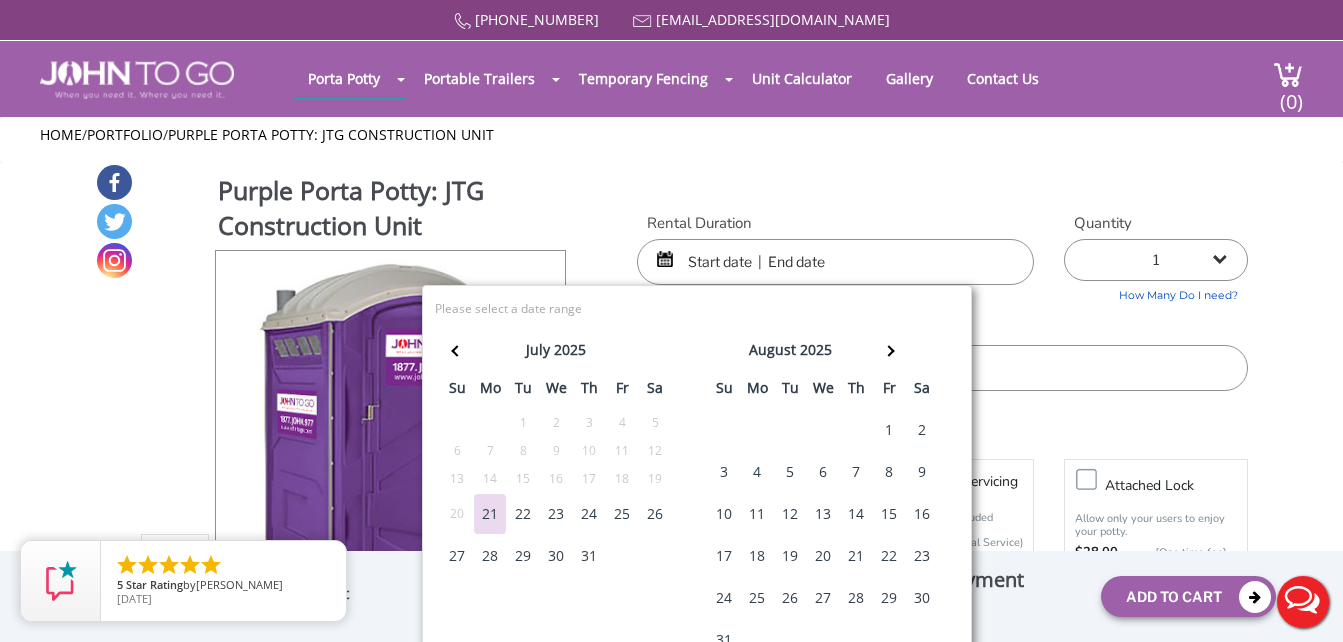 click on "26" at bounding box center [655, 514] 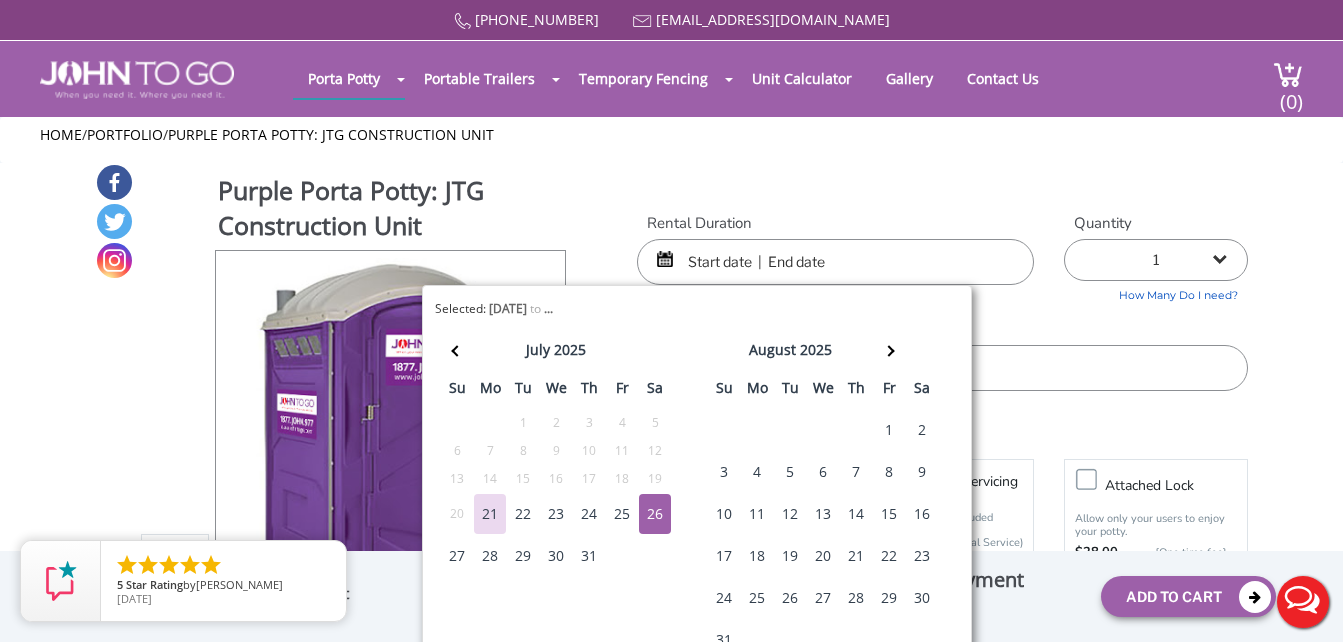 click on "26" at bounding box center (655, 514) 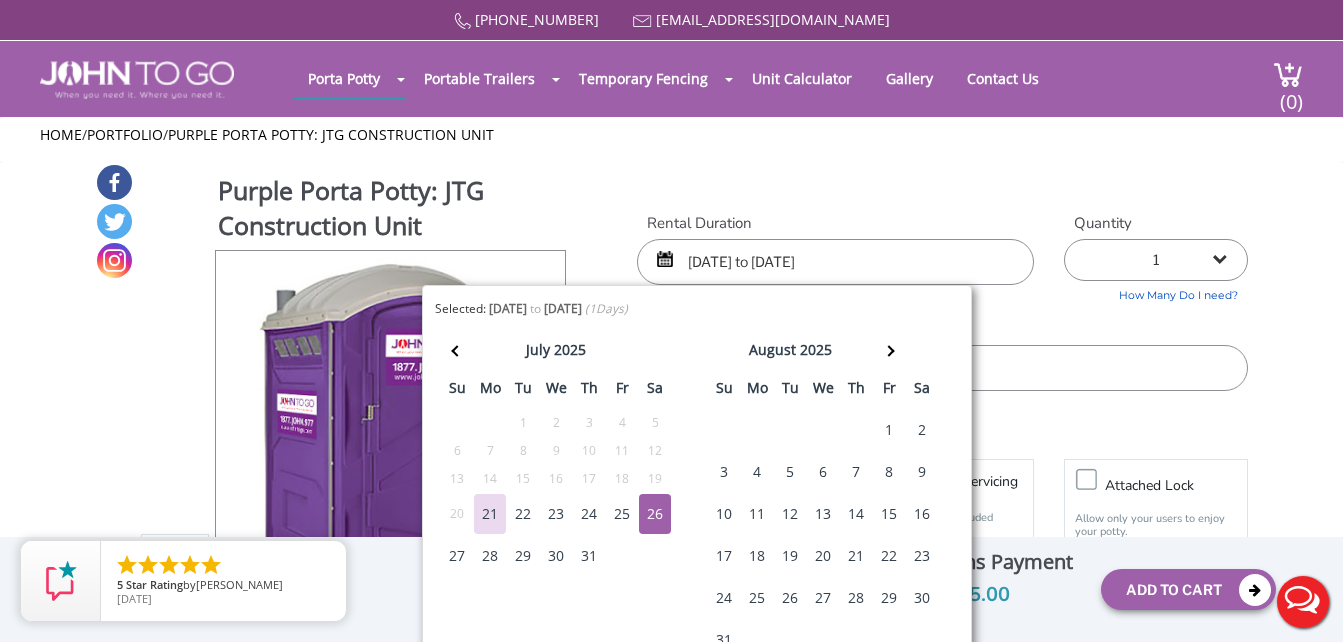 click on "Rental Duration
[DATE] to [DATE]
Quantity
1
2 (5% discount)
3 (8% discount)
4 (10% discount)
5 (12% discount)
6 (12% discount)
7 (12% discount)
8 (12% discount)
9 (12% discount)
10 (12% discount)
11 (12% discount)
12 (12% discount)
13 (12% discount)
14 (12% discount)" at bounding box center [942, 302] 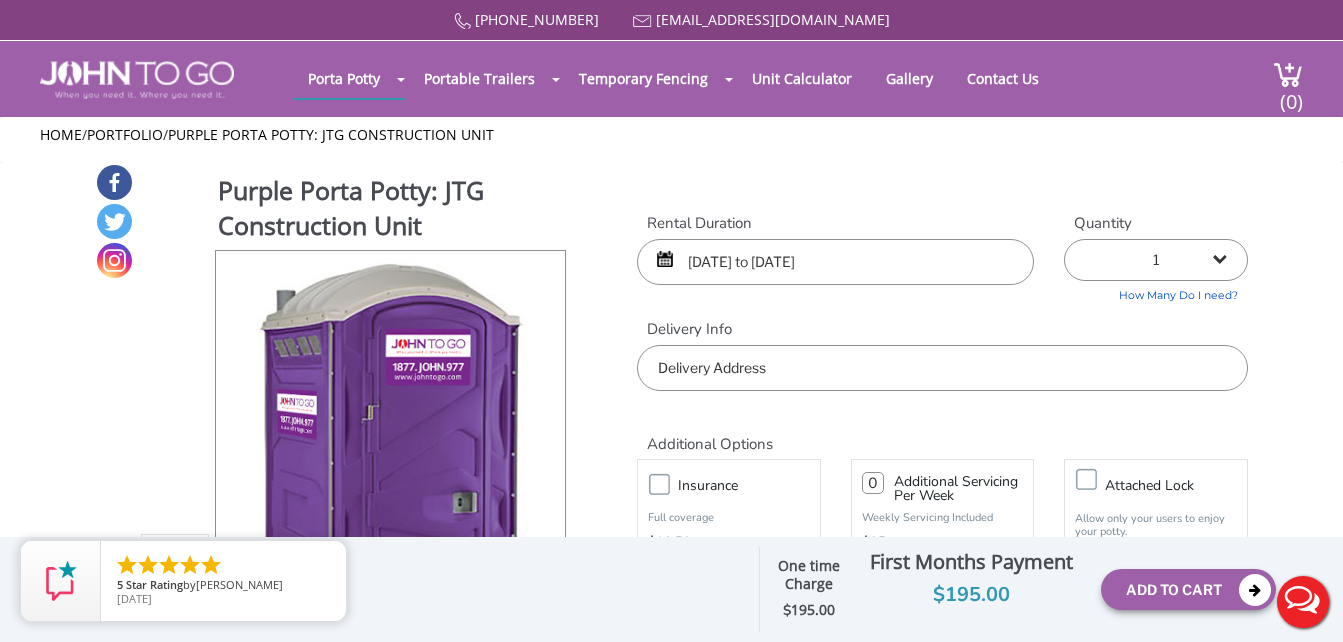 click at bounding box center [942, 368] 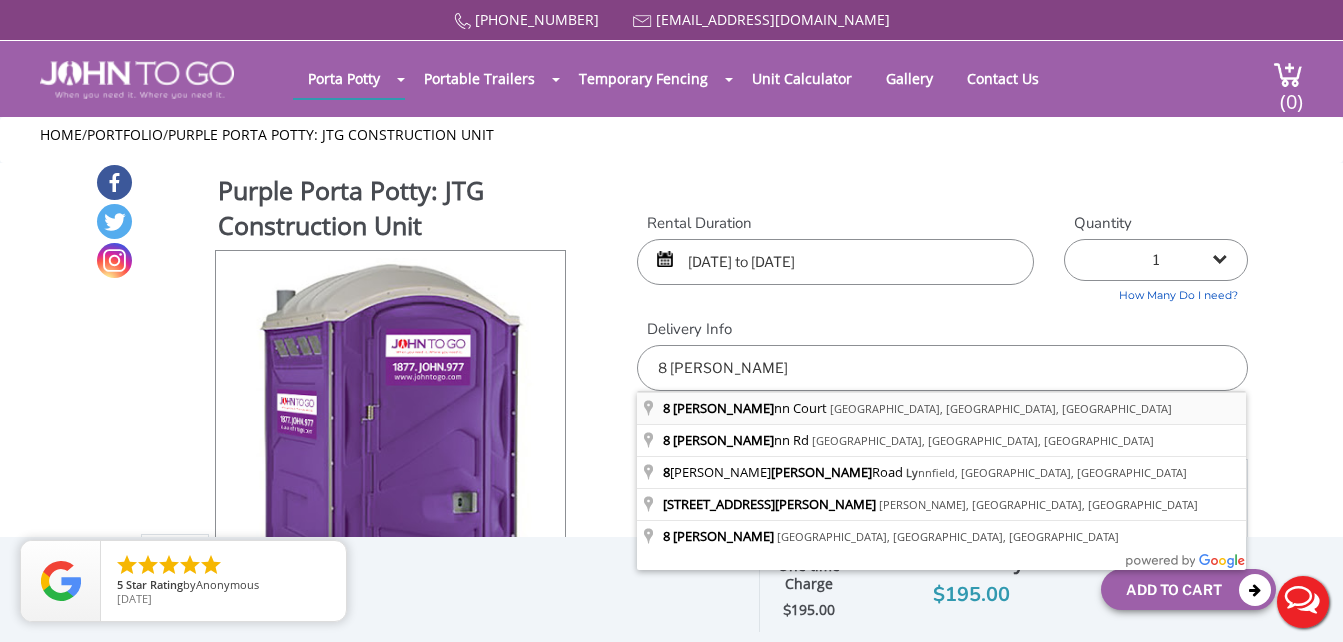 type on "[STREET_ADDRESS][PERSON_NAME]" 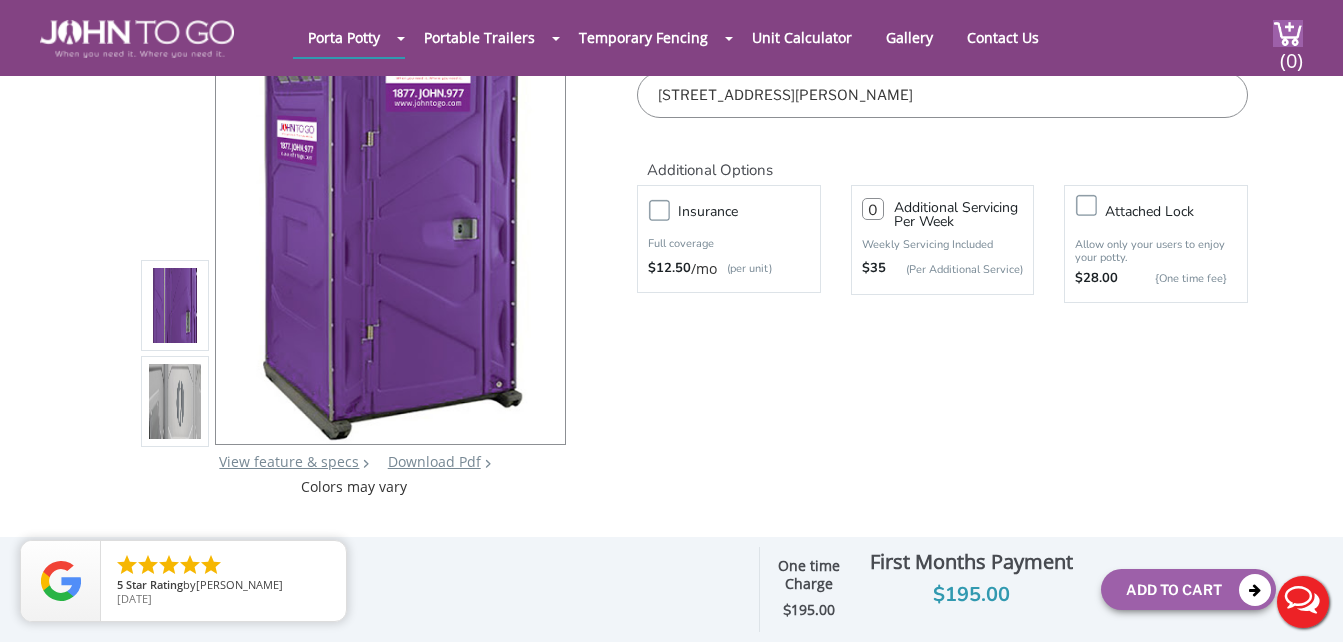 scroll, scrollTop: 200, scrollLeft: 0, axis: vertical 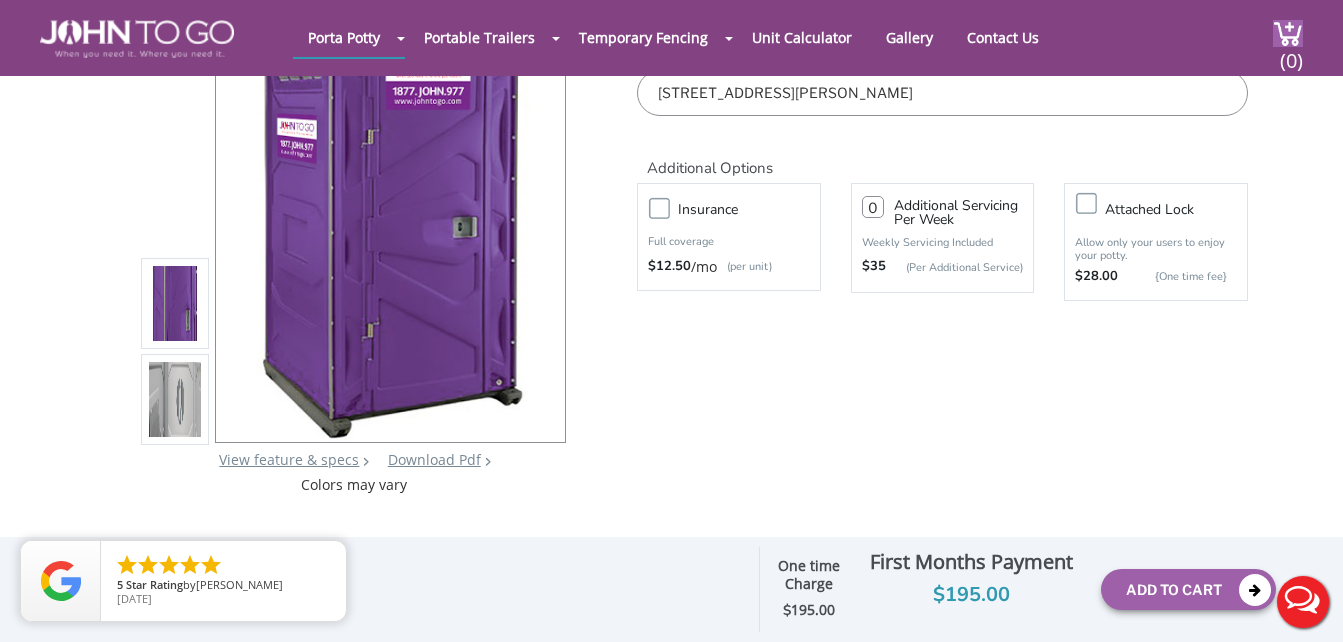 click on "Insurance" at bounding box center (749, 209) 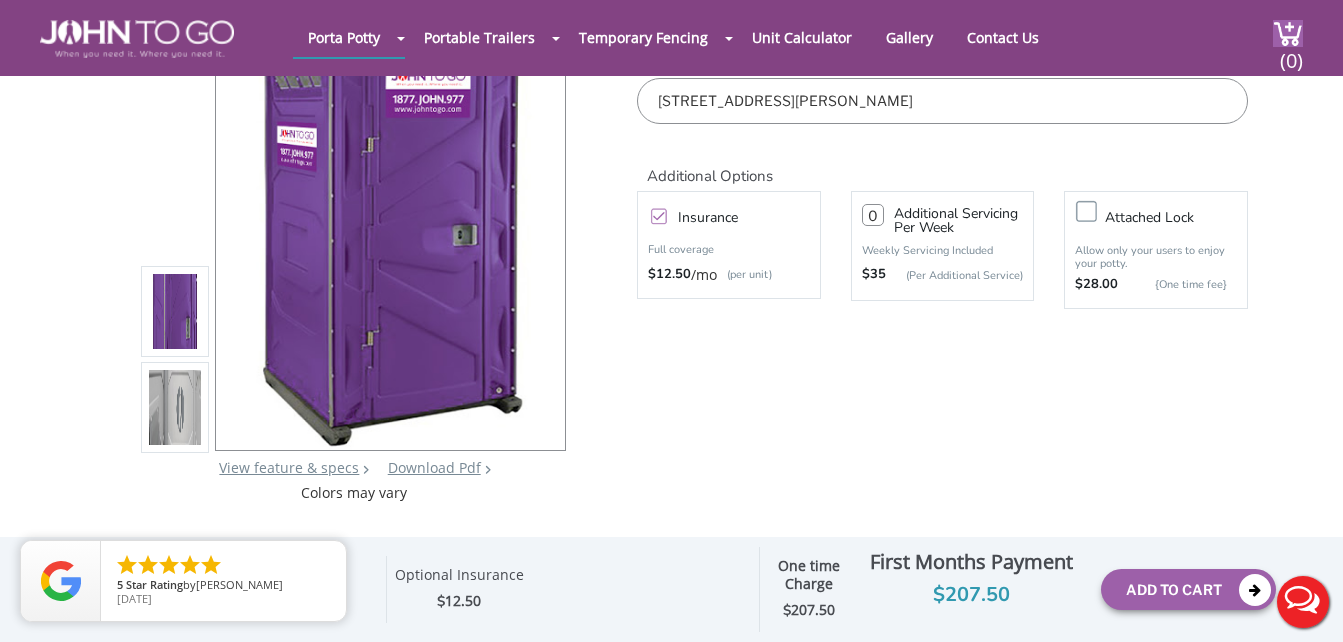 scroll, scrollTop: 0, scrollLeft: 0, axis: both 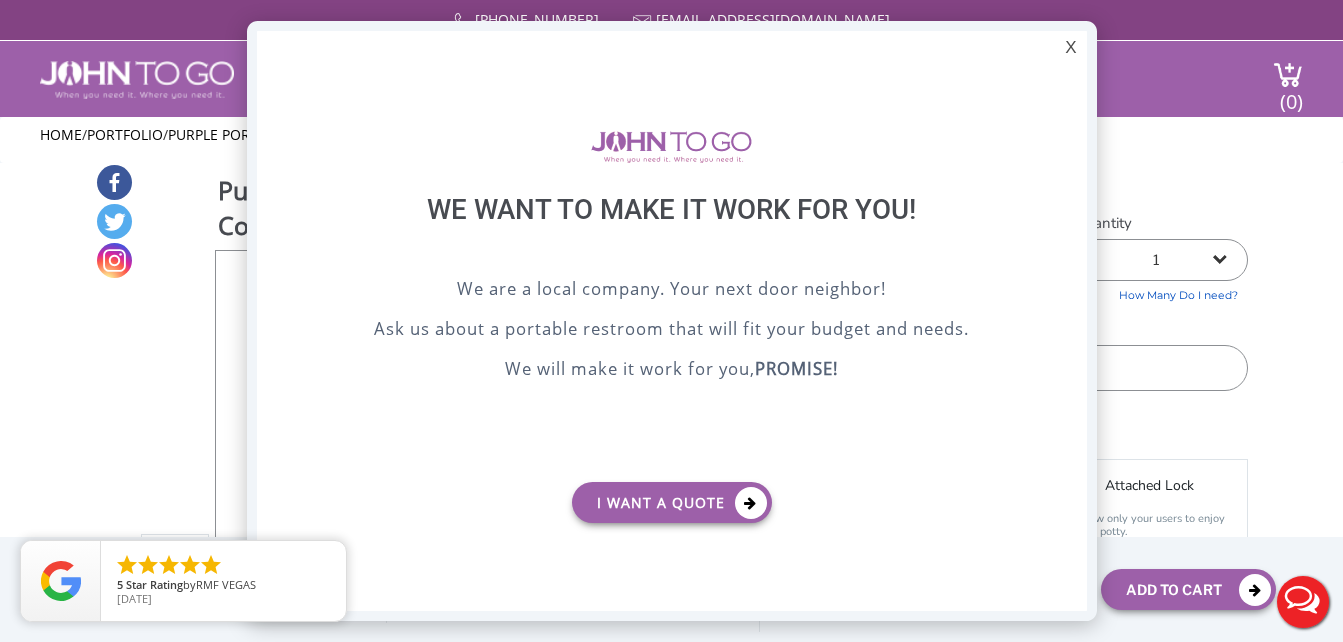 click on "X" at bounding box center [1070, 48] 